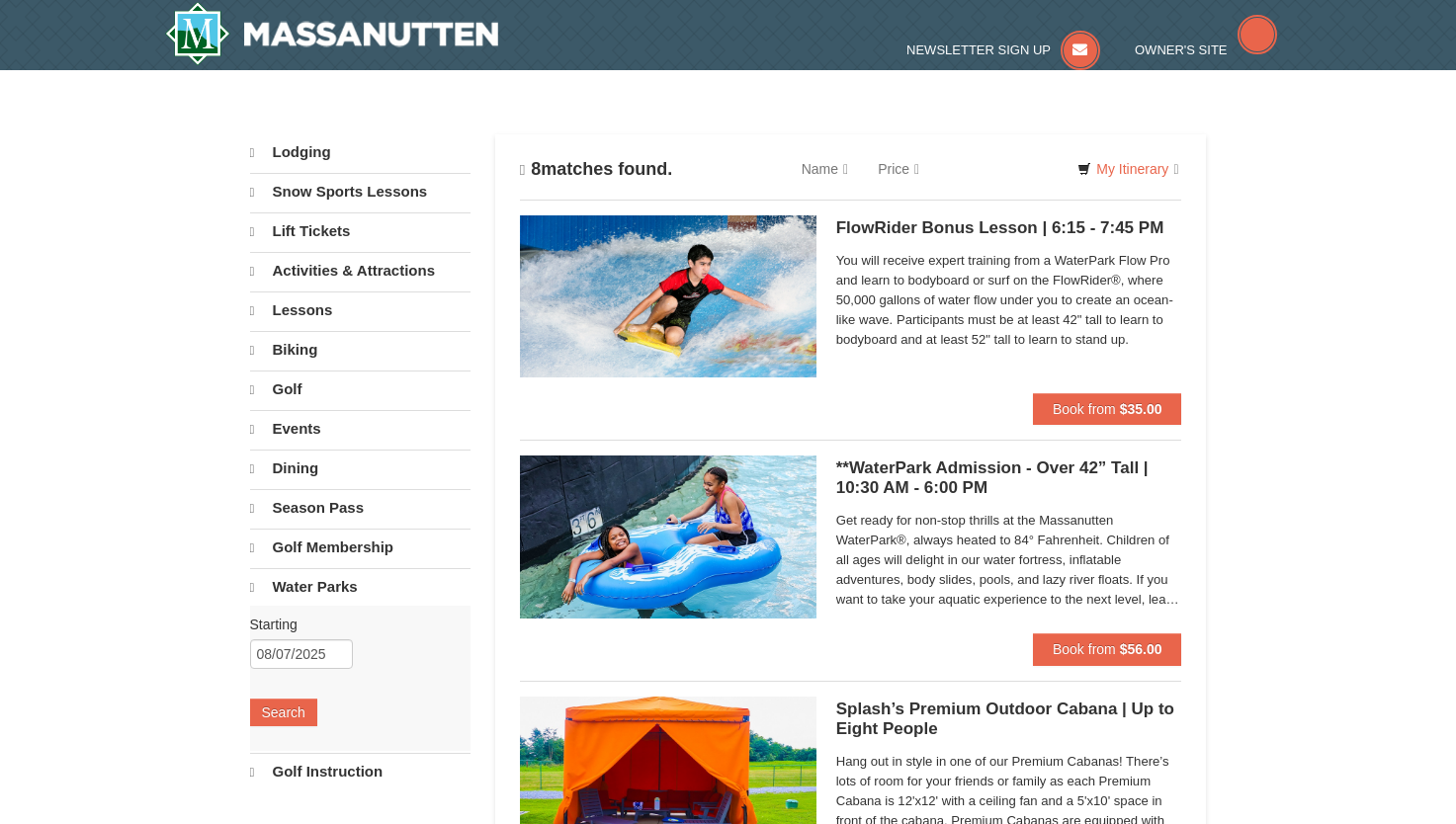 scroll, scrollTop: 0, scrollLeft: 0, axis: both 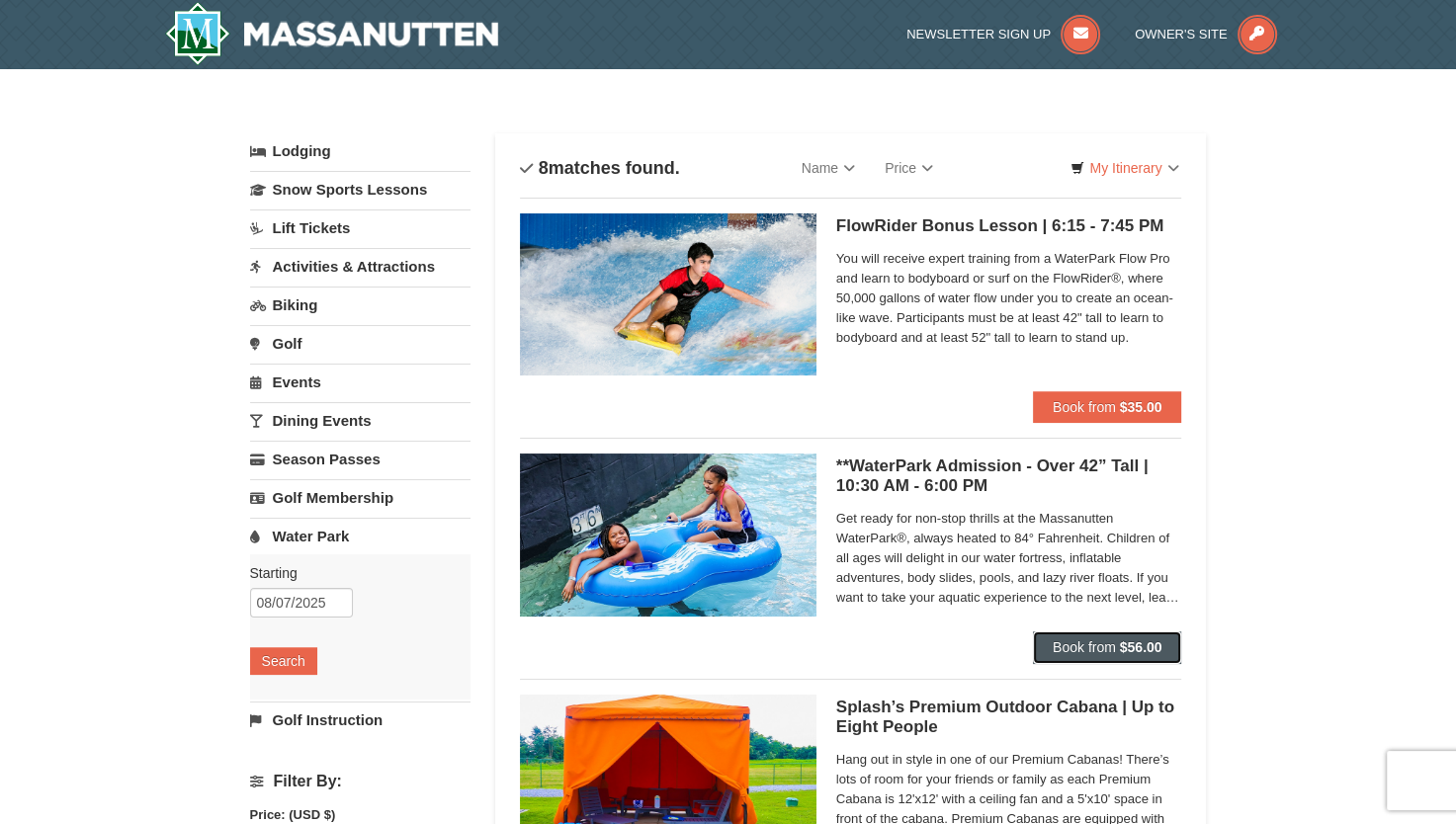 click on "$56.00" at bounding box center (1141, 647) 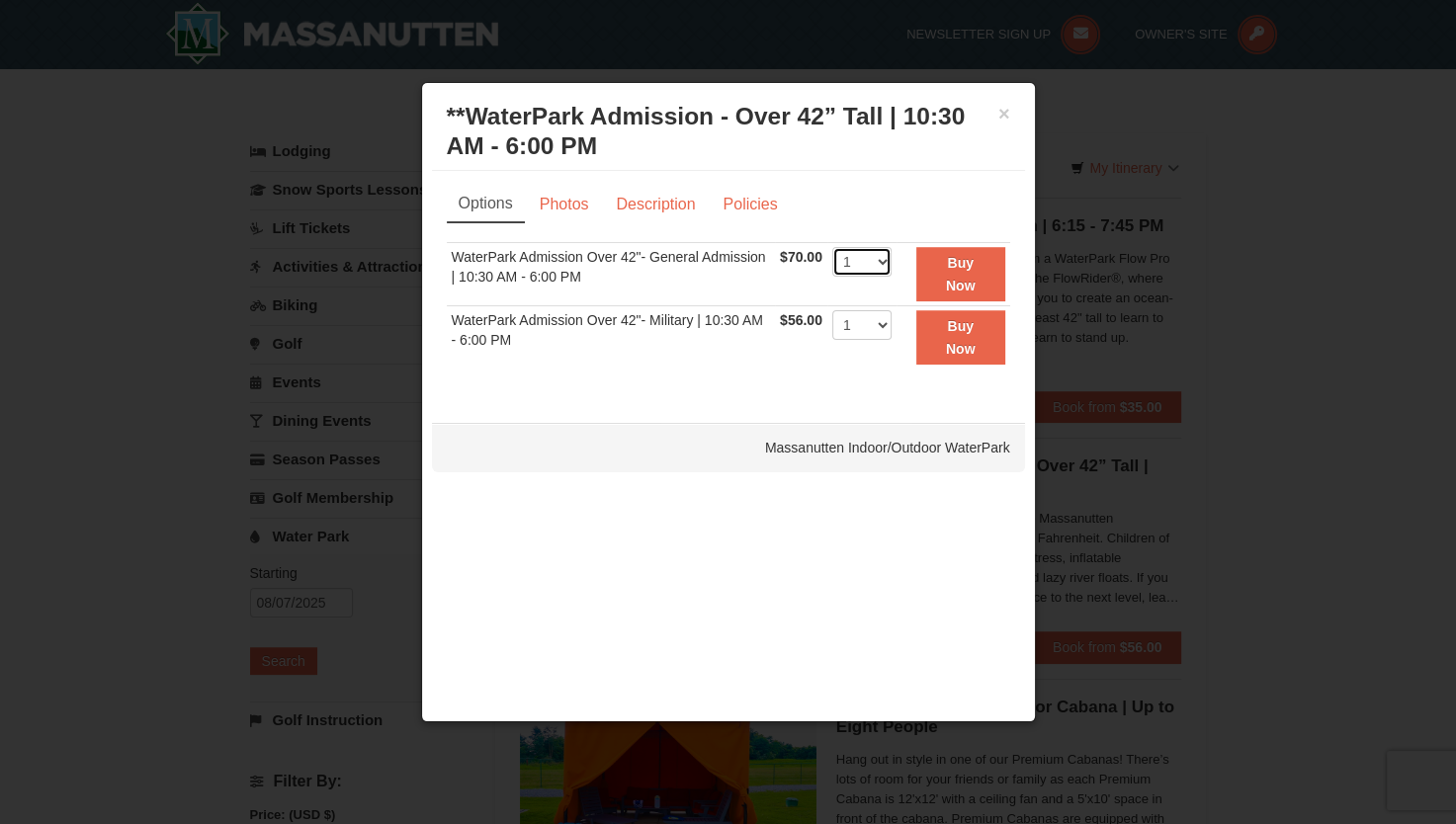click on "1
2
3
4
5
6
7
8
9
10
11
12
13
14
15
16
17
18
19
20
21 22" at bounding box center [862, 262] 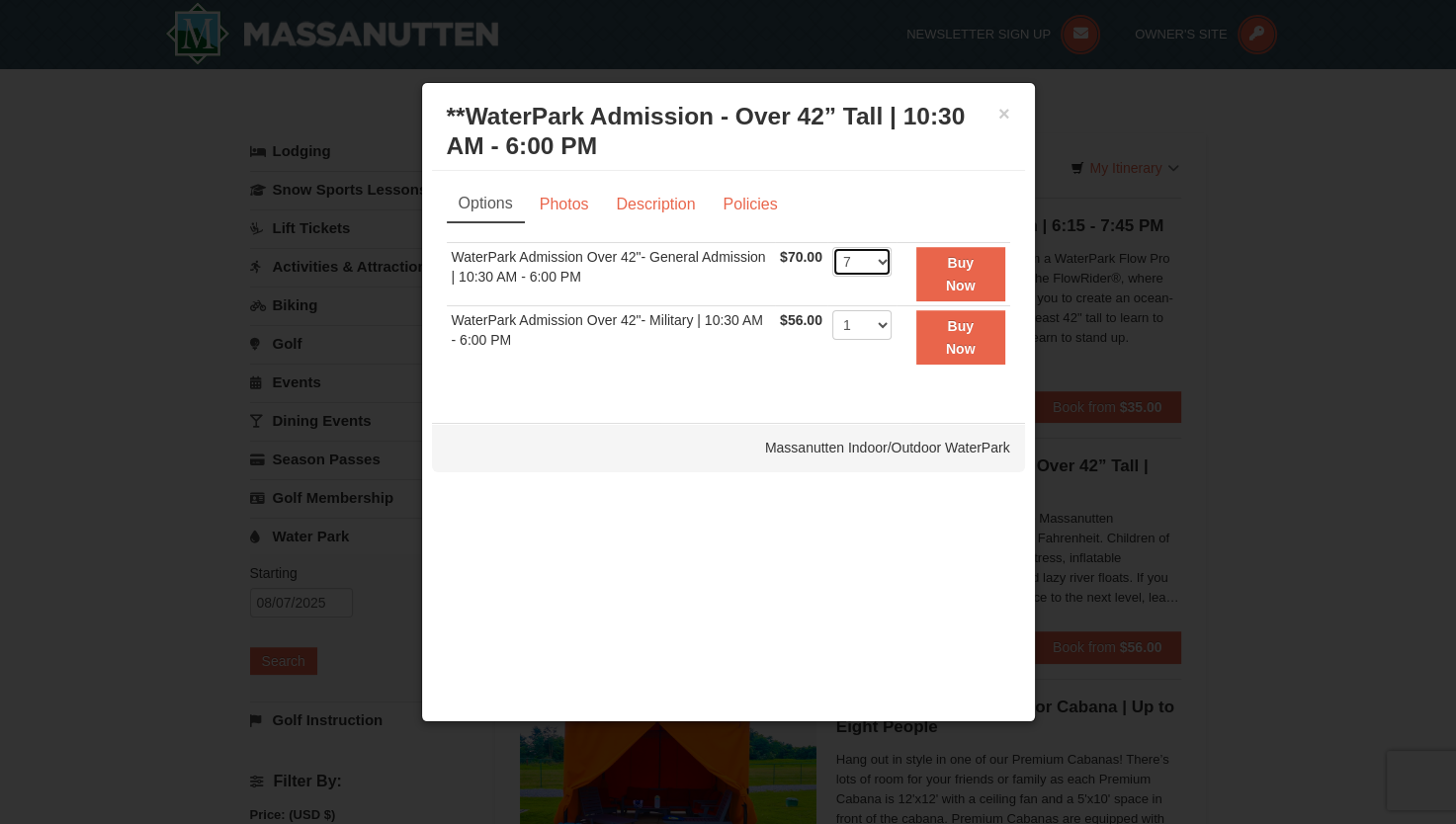 click on "1
2
3
4
5
6
7
8
9
10
11
12
13
14
15
16
17
18
19
20
21 22" at bounding box center (862, 262) 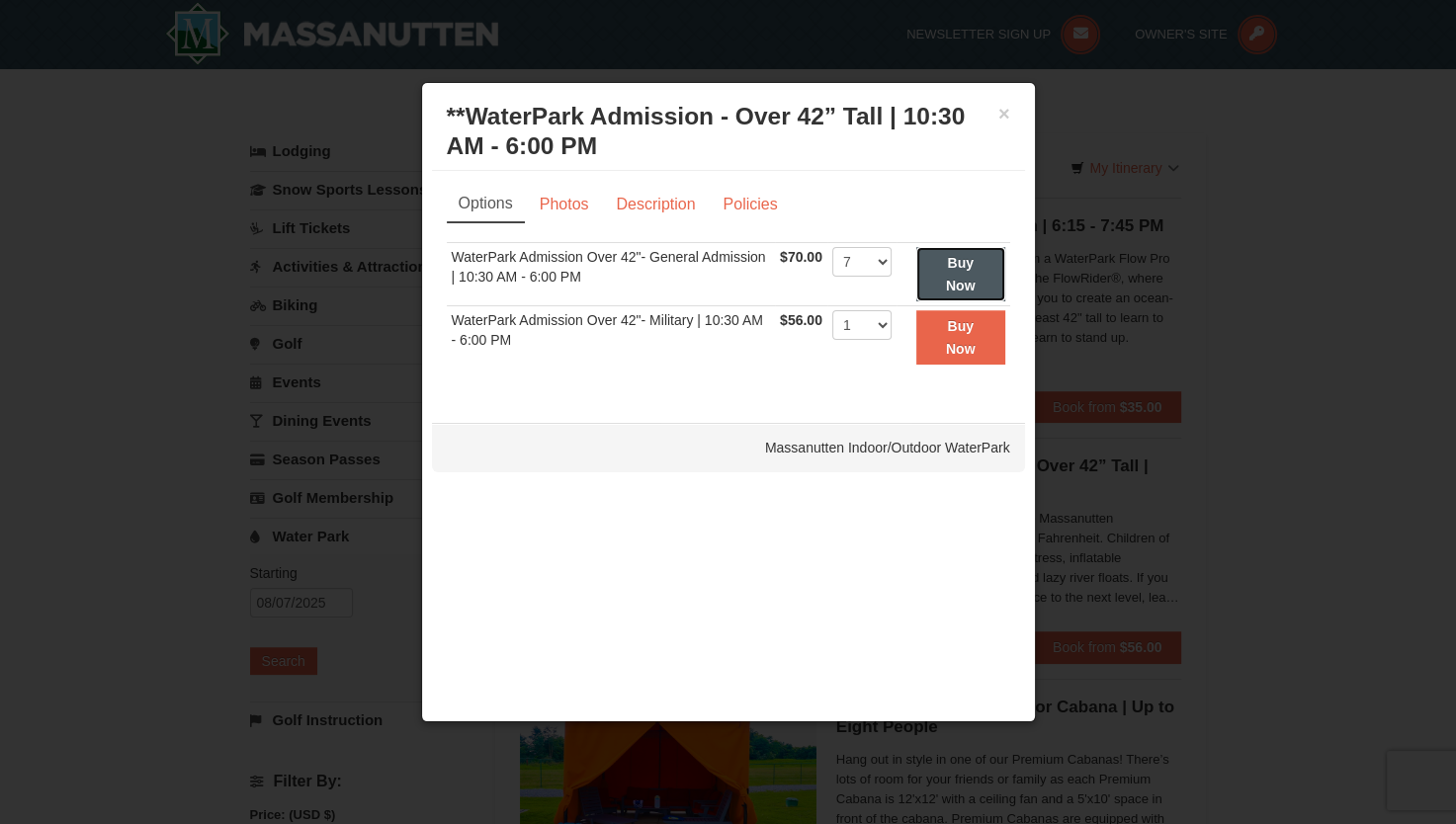 click on "Buy Now" at bounding box center [961, 274] 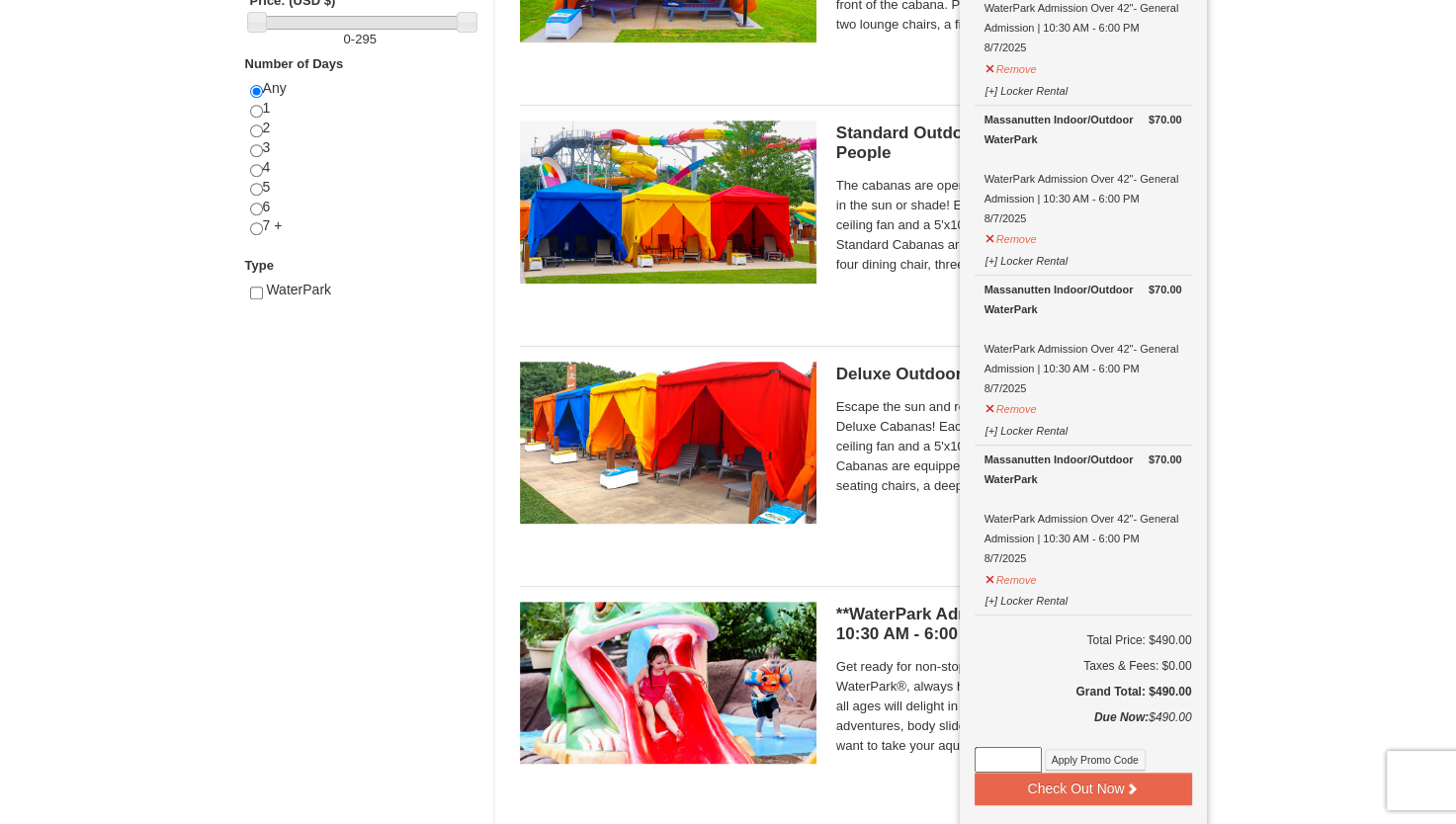 scroll, scrollTop: 840, scrollLeft: 0, axis: vertical 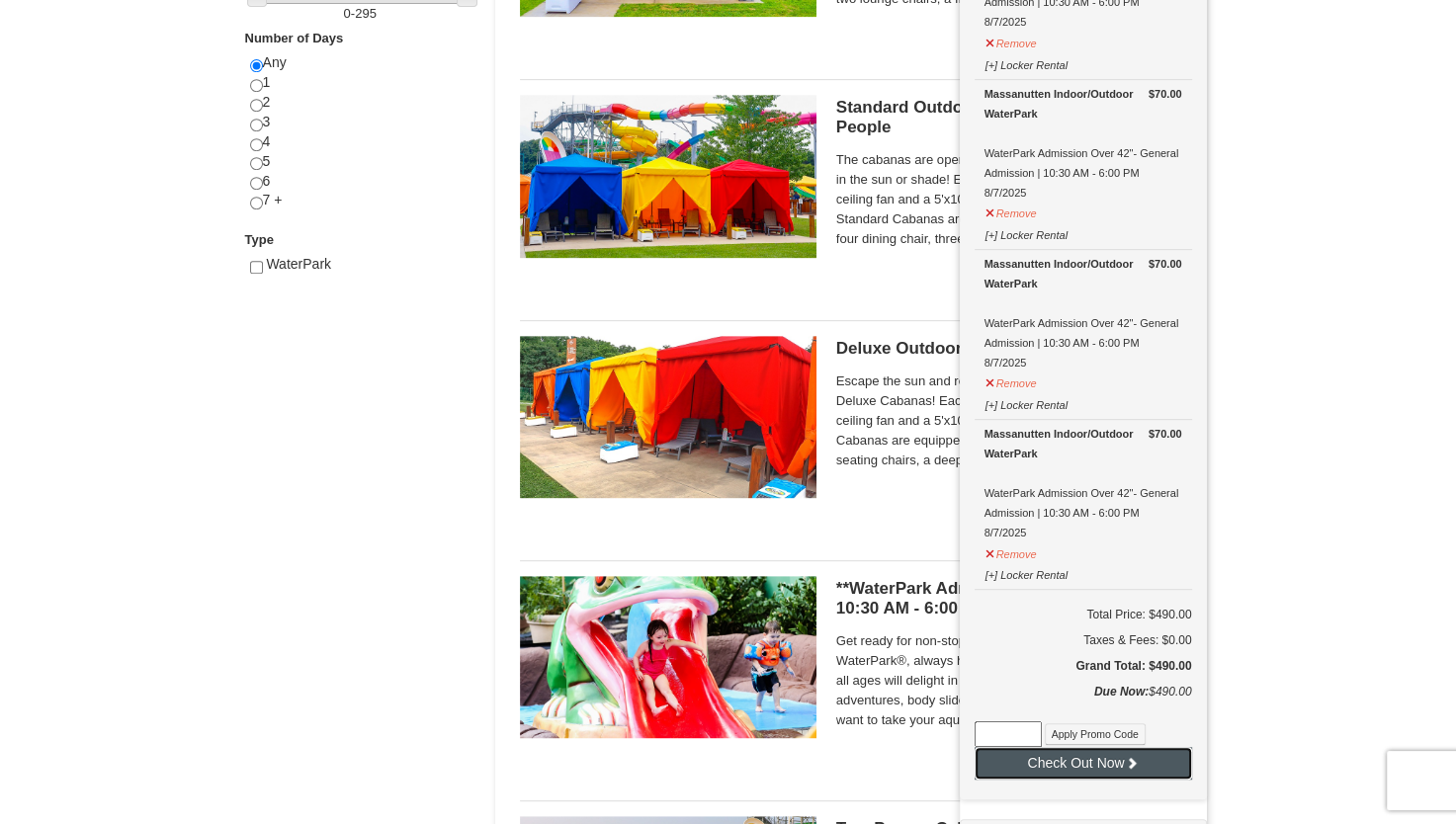 click on "Check Out Now" at bounding box center [1083, 763] 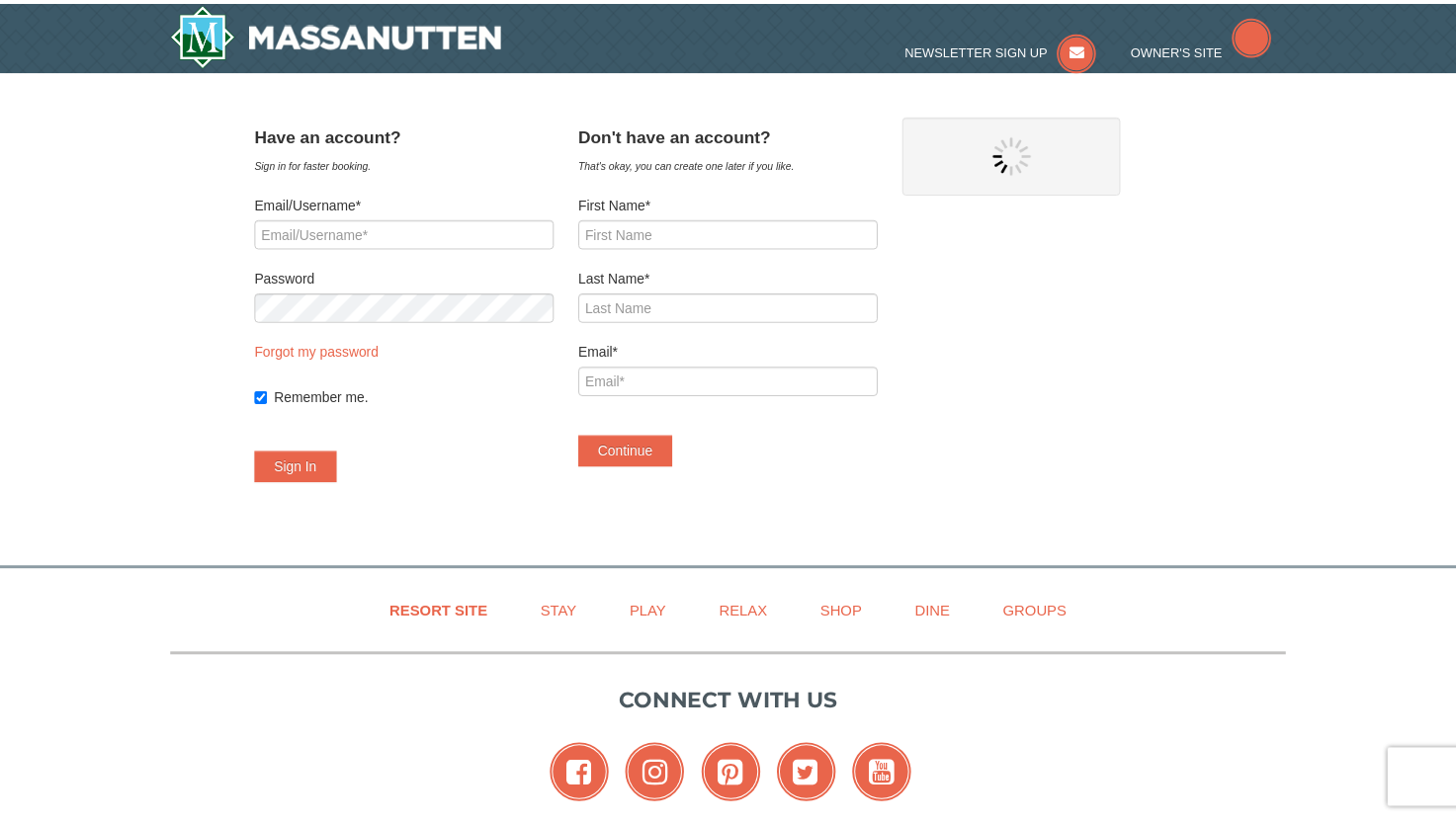 scroll, scrollTop: 0, scrollLeft: 0, axis: both 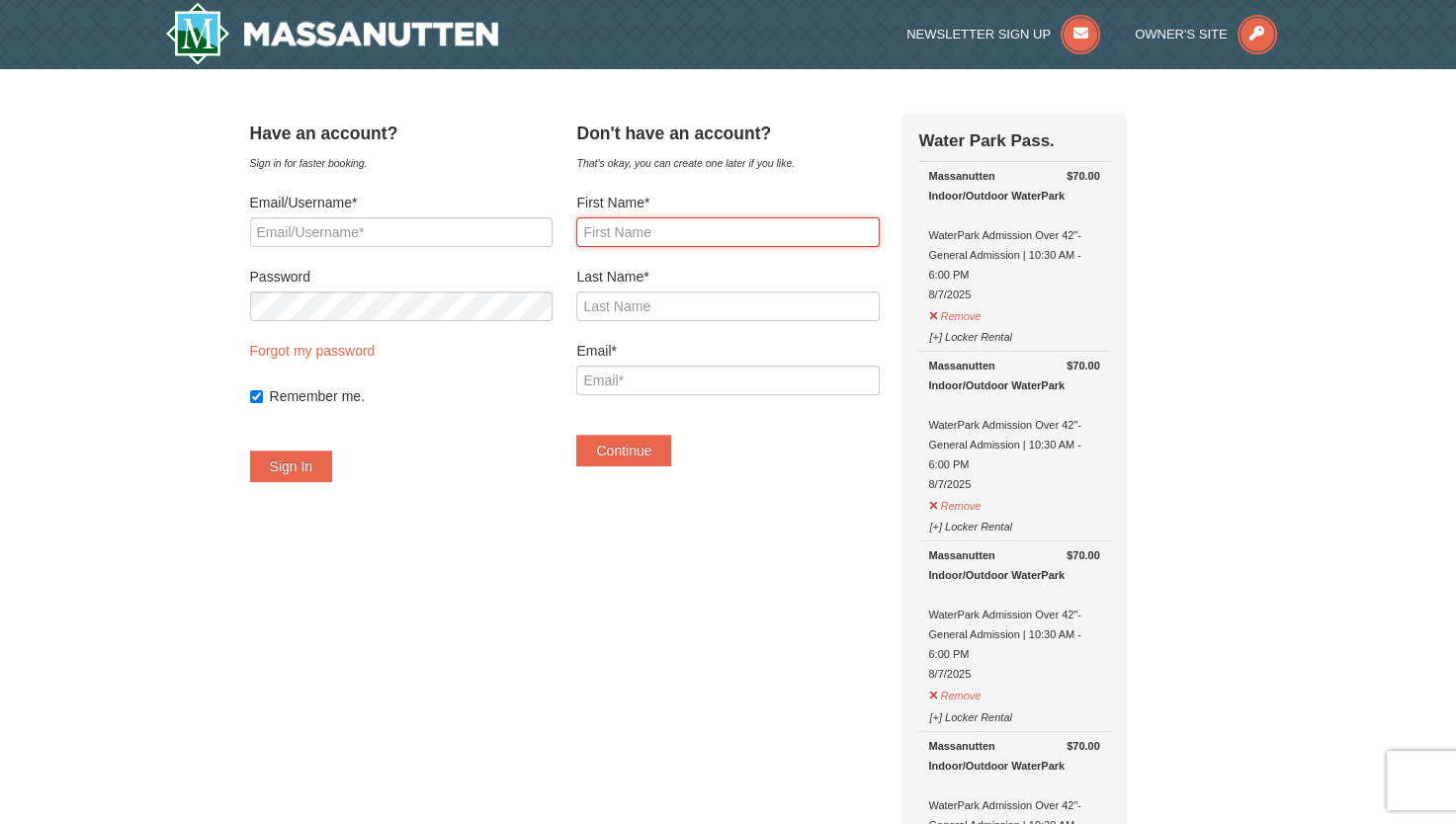 drag, startPoint x: 688, startPoint y: 237, endPoint x: 676, endPoint y: 236, distance: 12.0415946 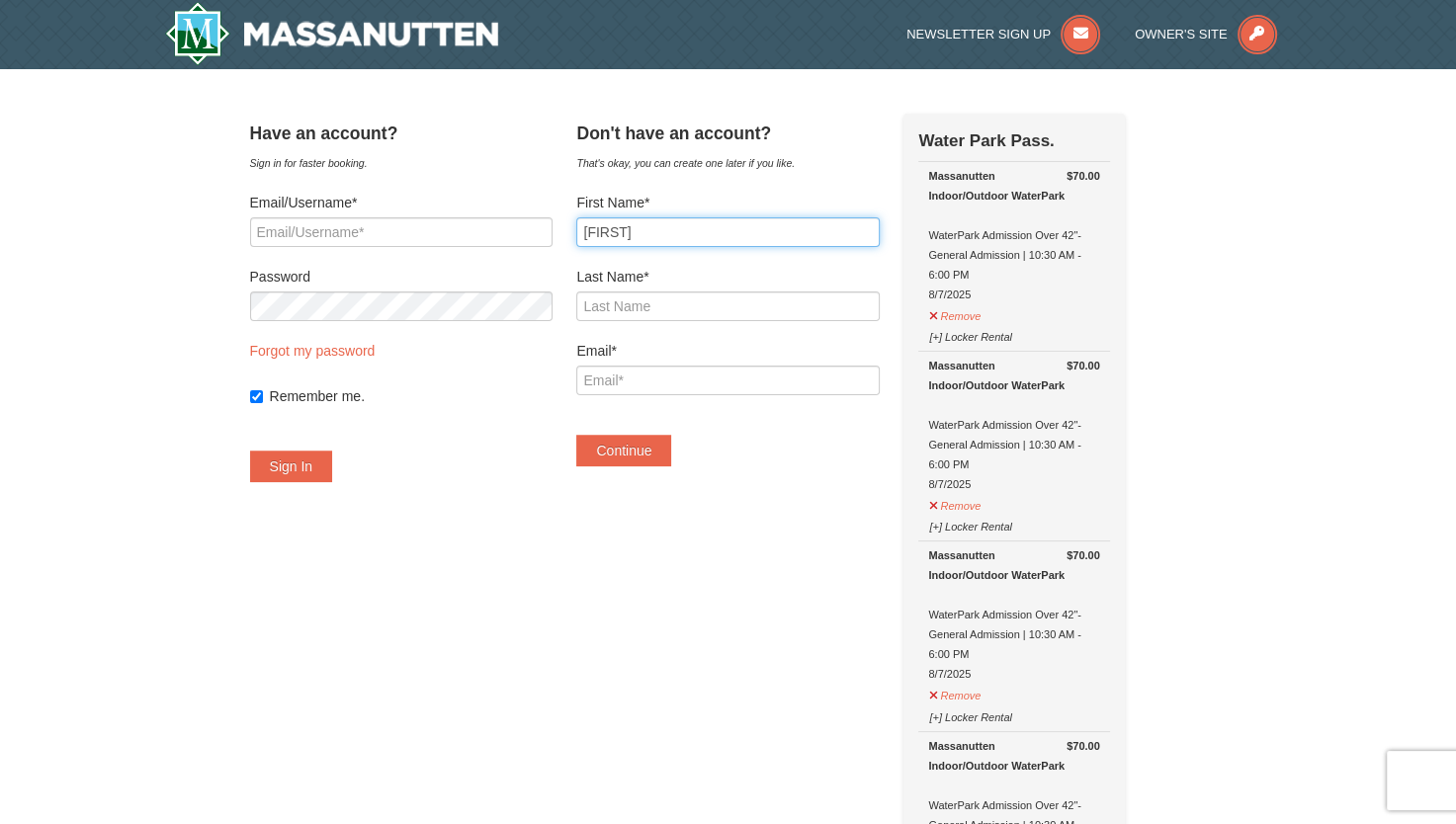 type on "[LAST]" 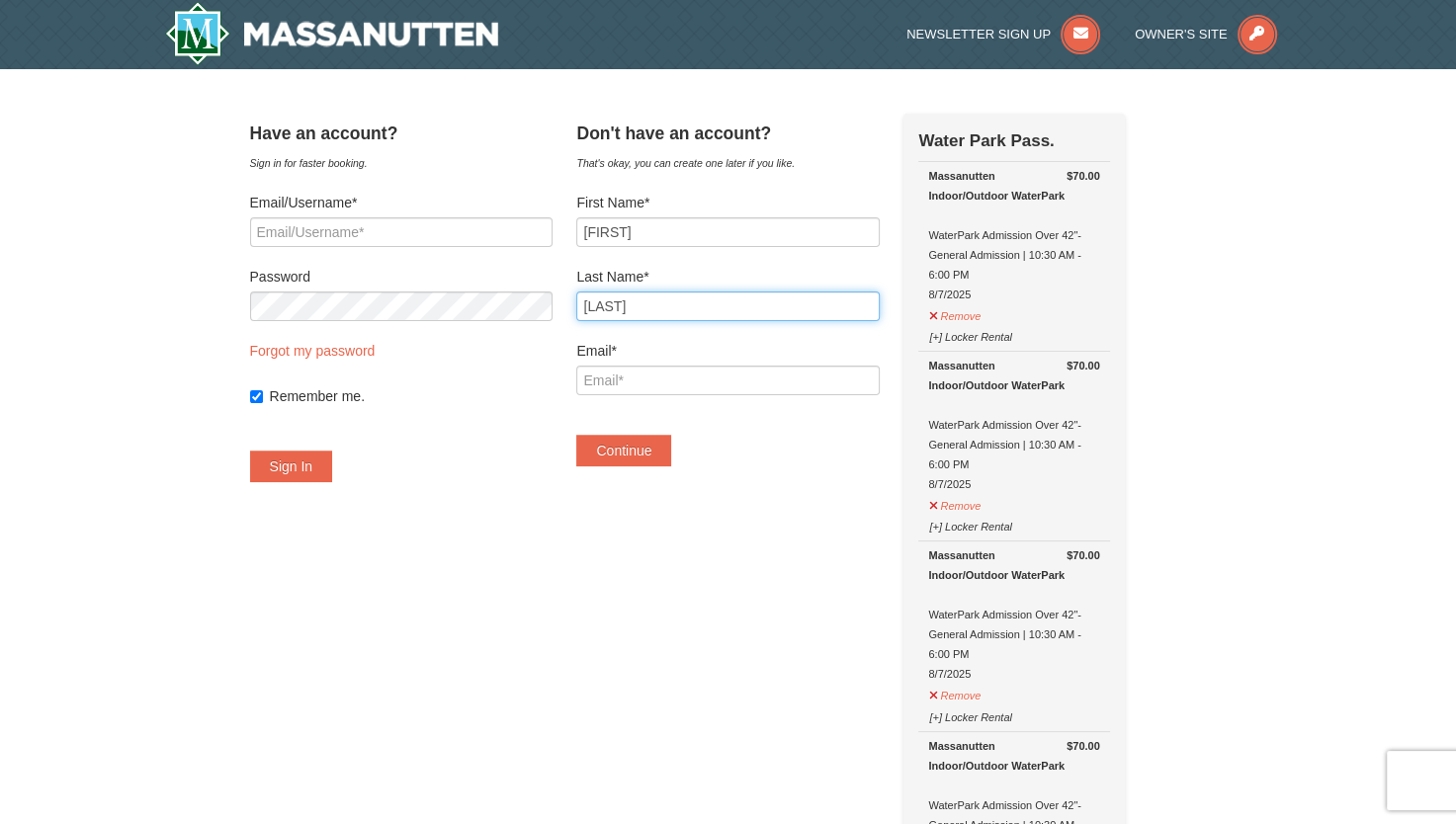 type on "[EMAIL]" 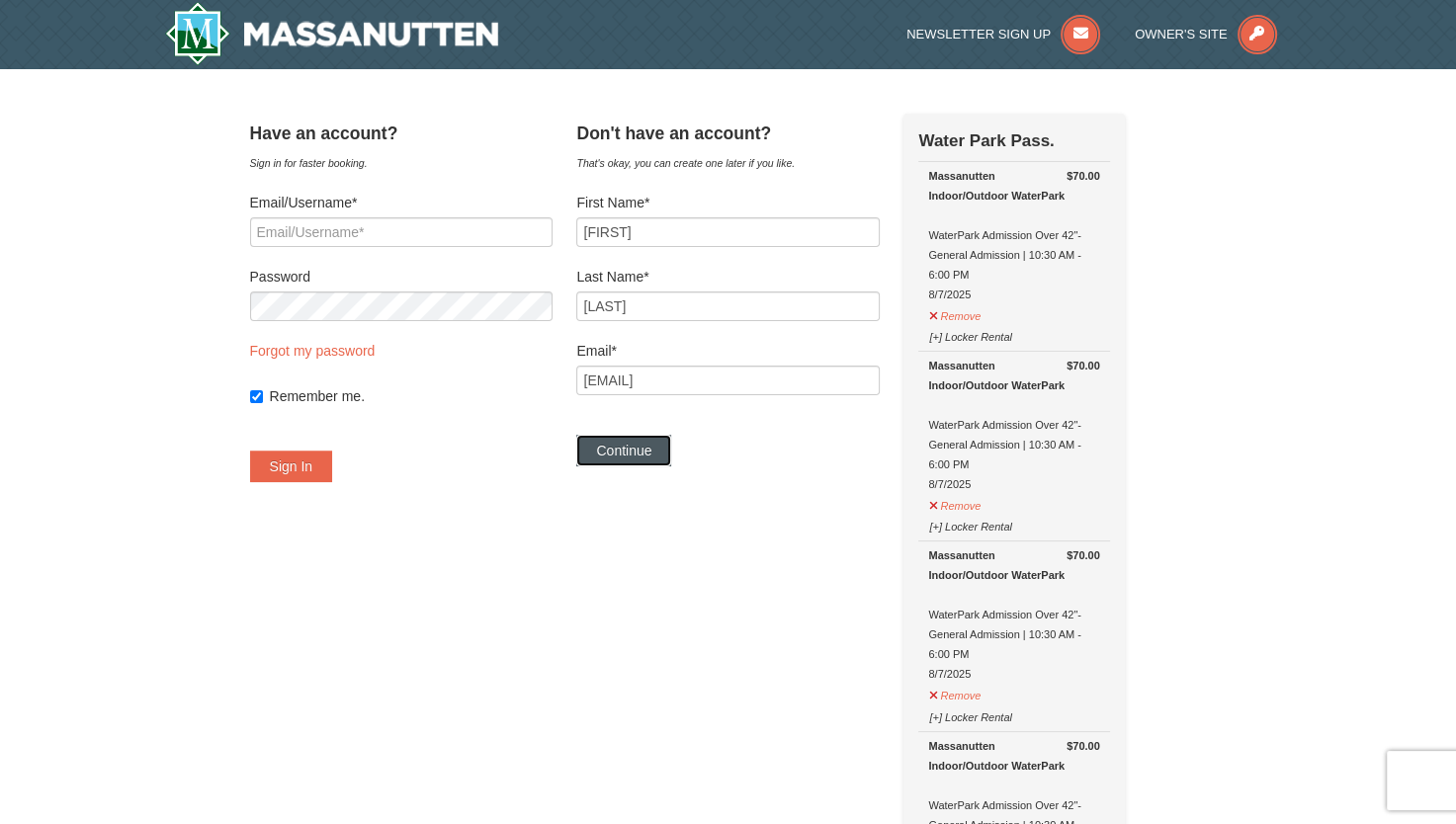click on "Continue" at bounding box center [624, 451] 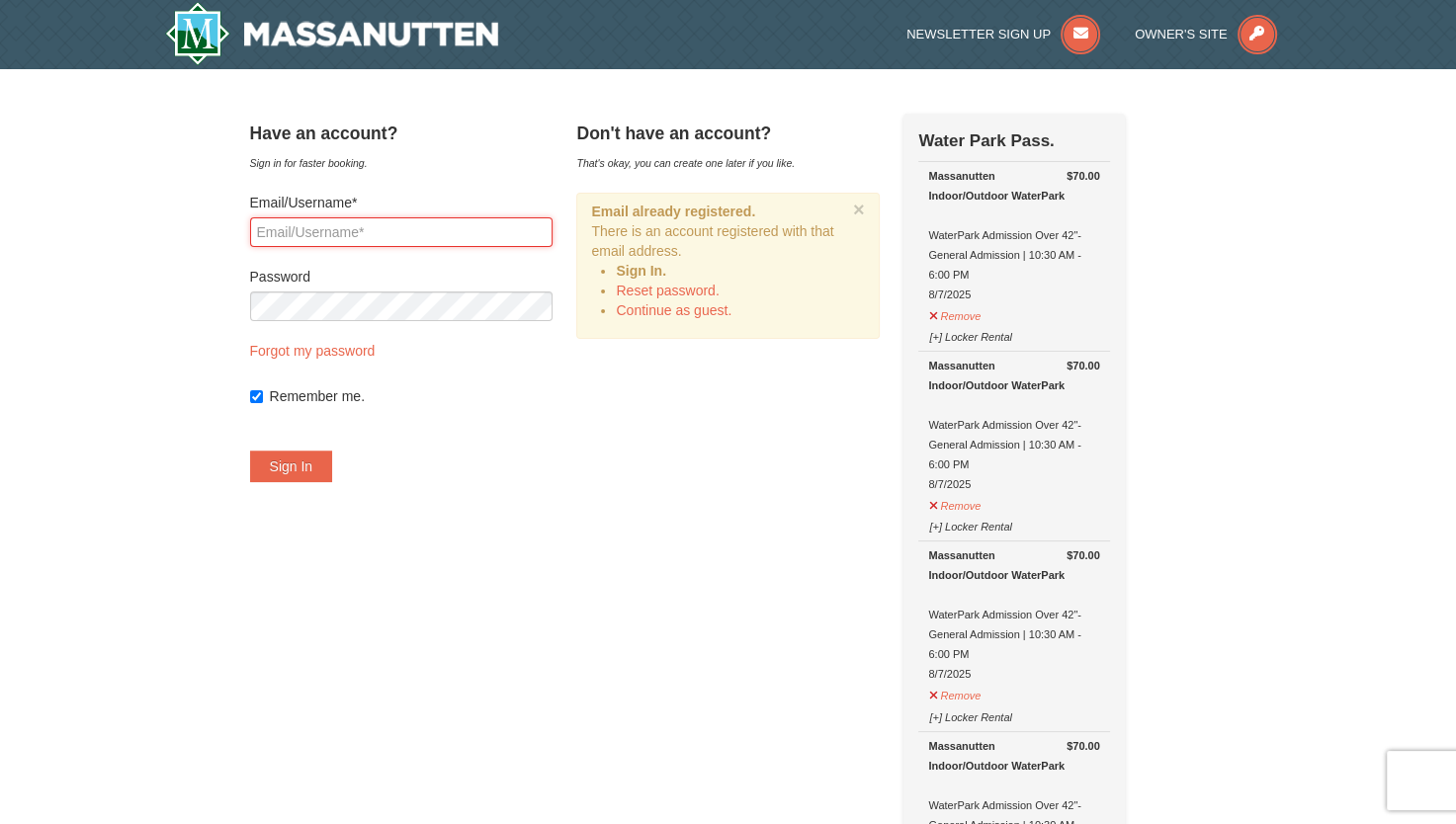 click on "Email/Username*" at bounding box center [401, 232] 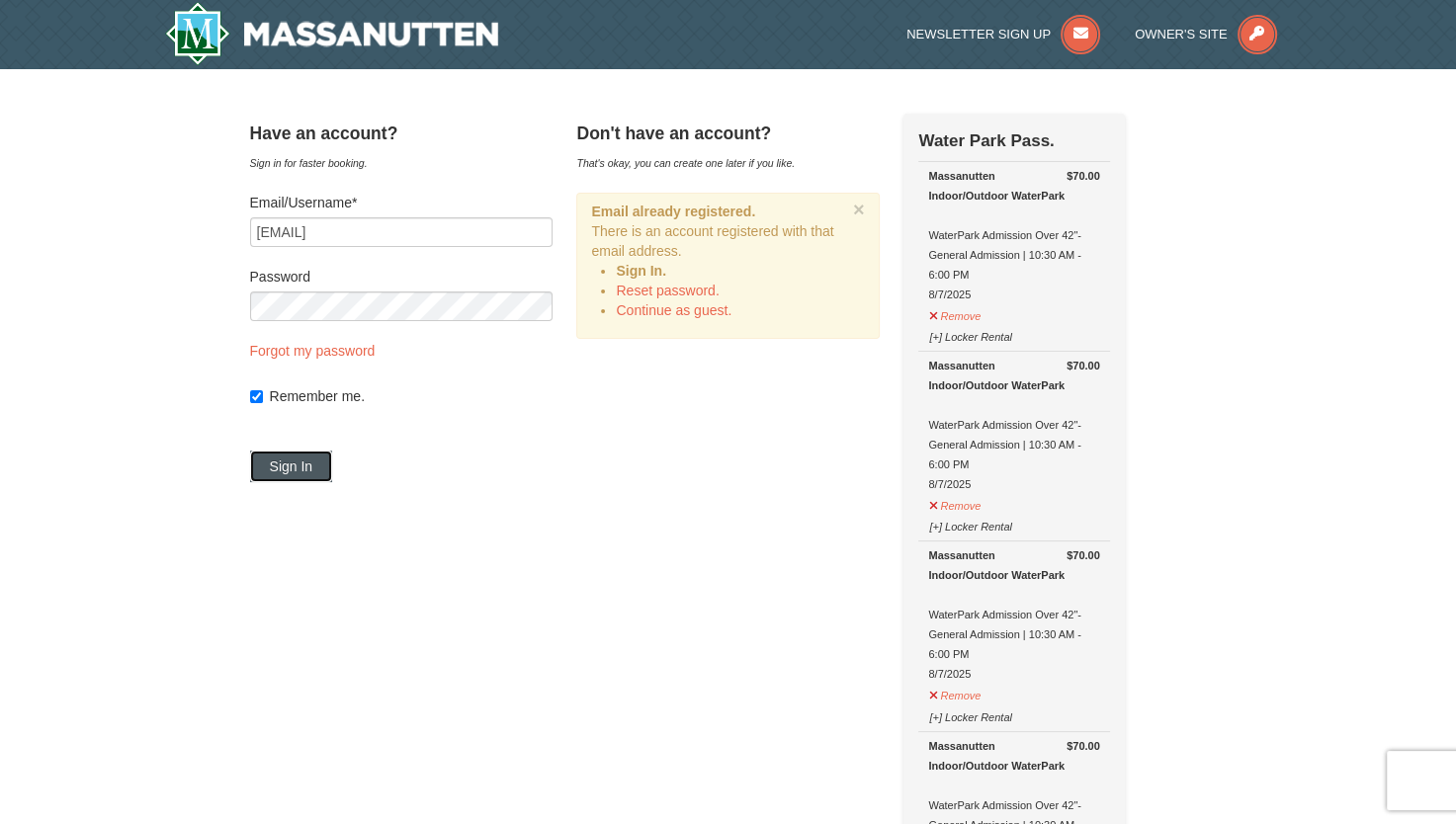 click on "Sign In" at bounding box center (292, 466) 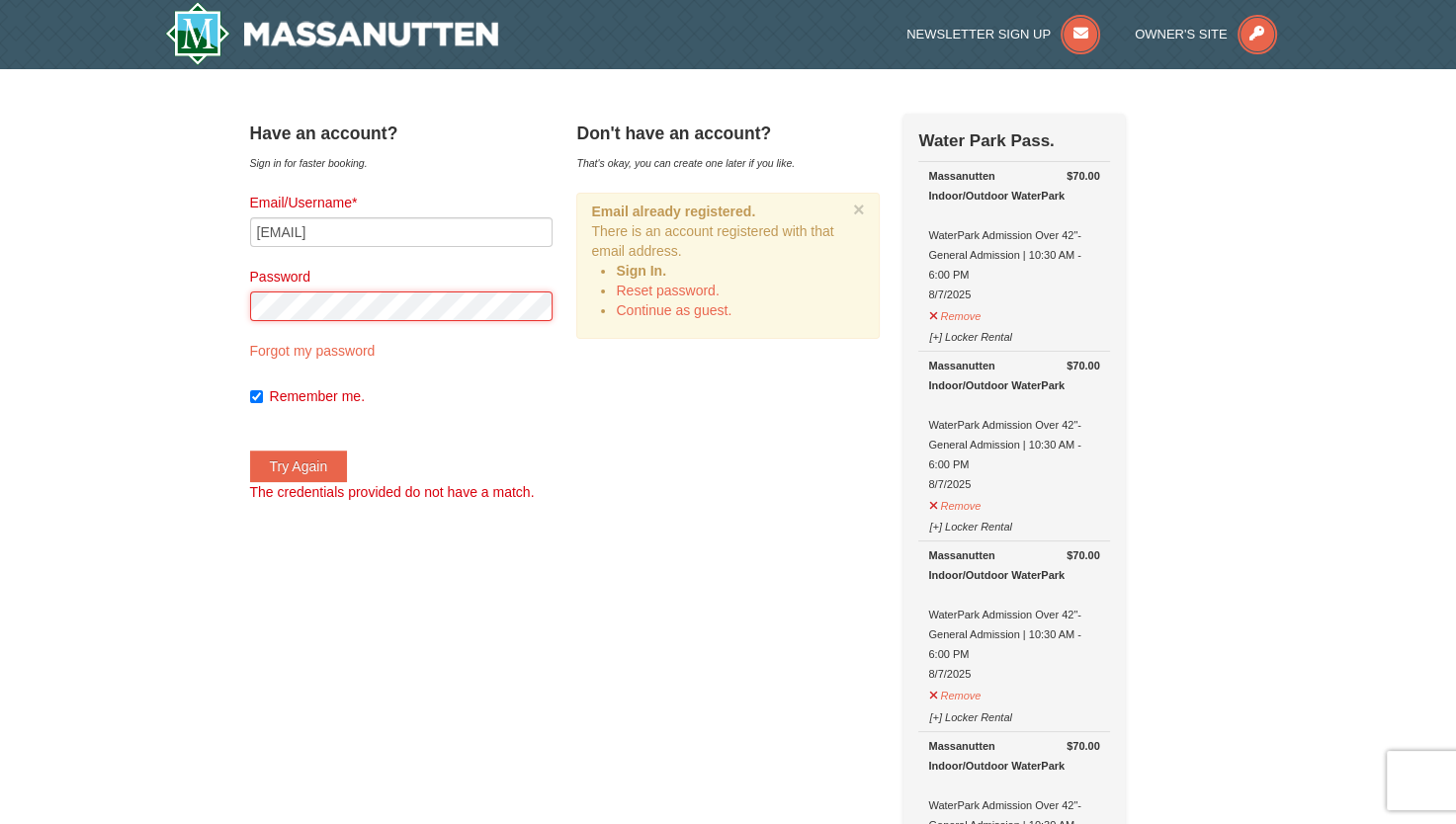 click on "×
Have an account?
Sign in for faster booking.
Email/Username*
[EMAIL]
Password
Forgot my password
Remember me.
Try Again" at bounding box center (728, 1169) 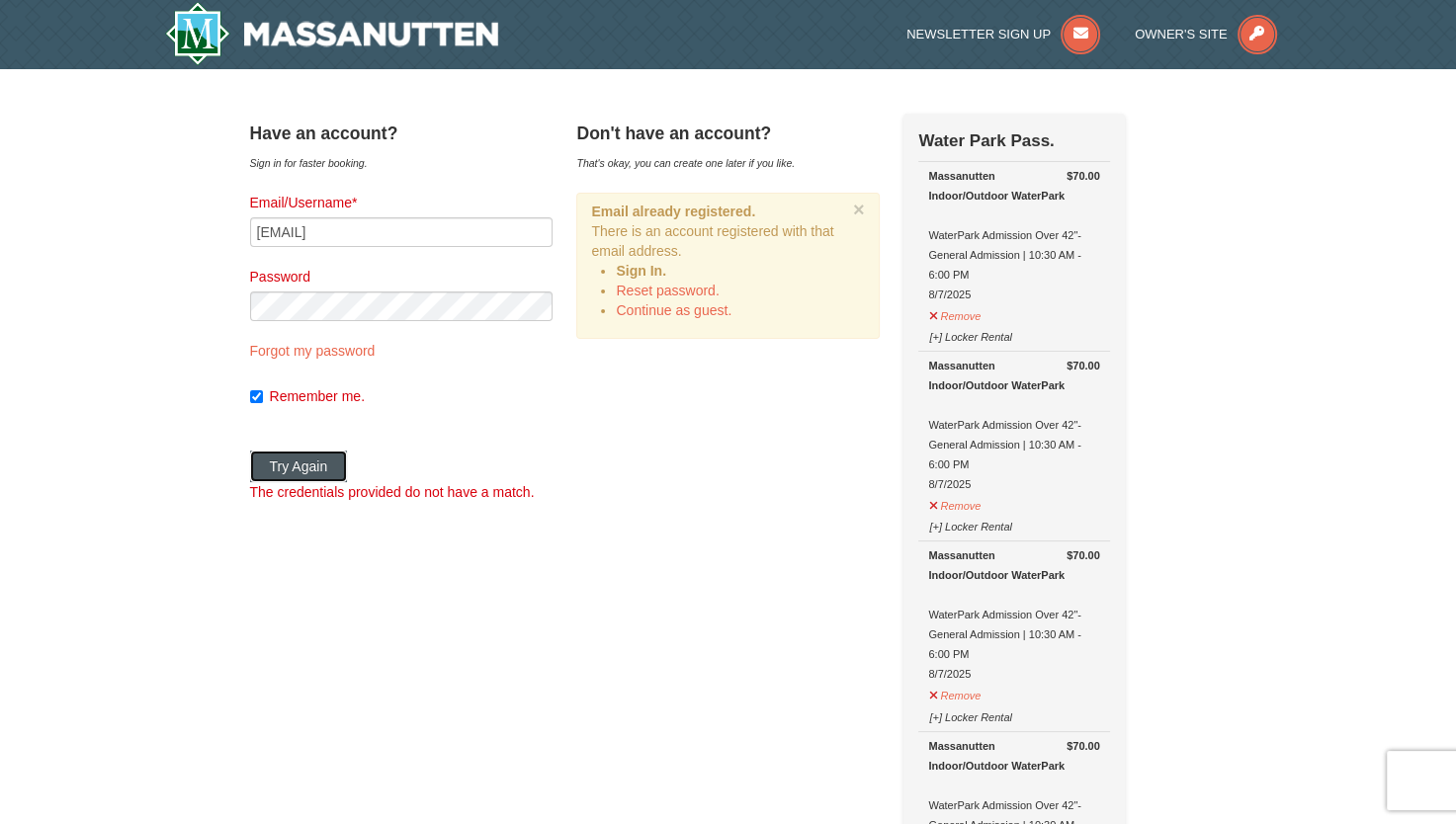 click on "Try Again" at bounding box center (299, 466) 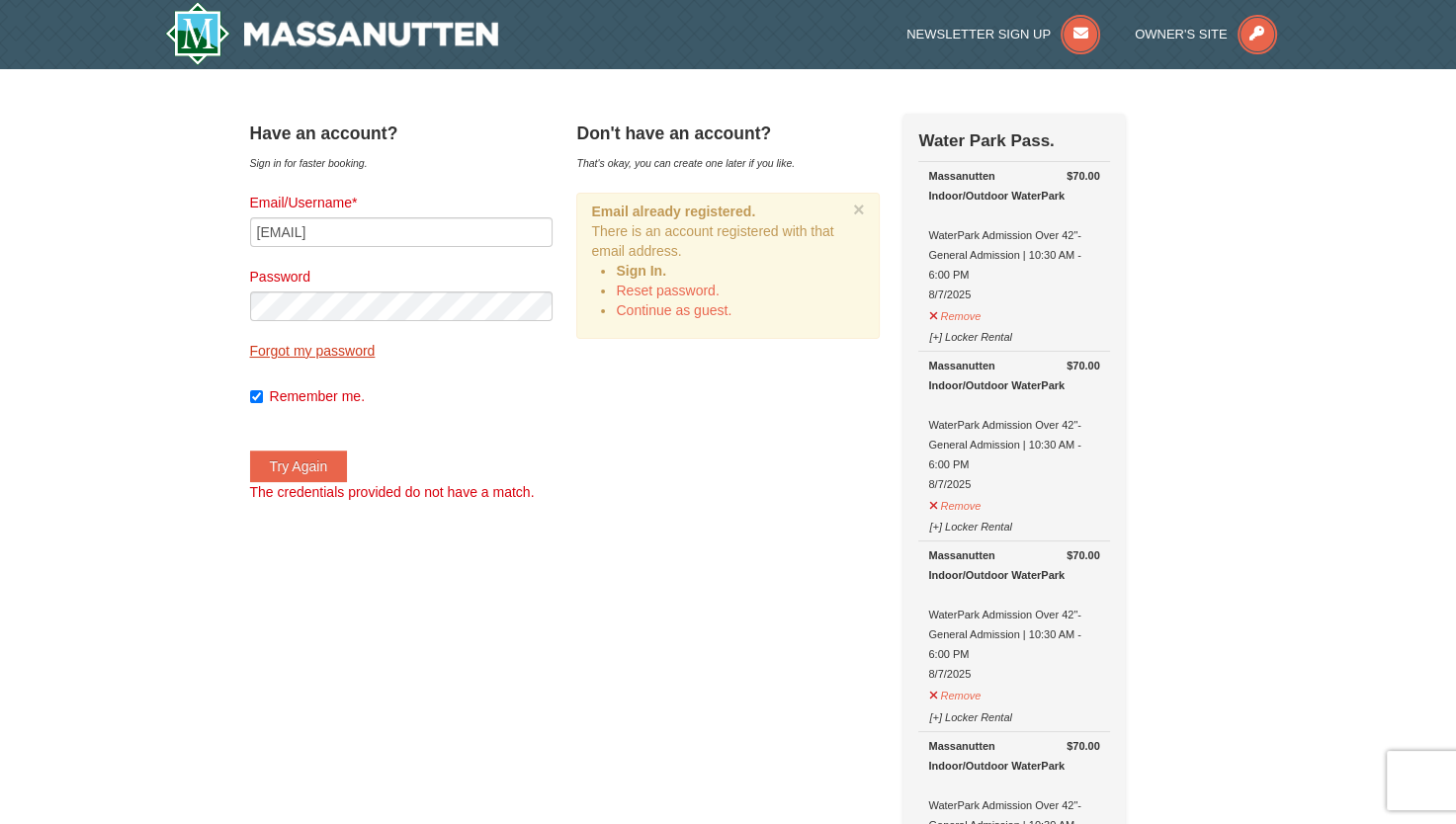 click on "Forgot my password" at bounding box center (312, 351) 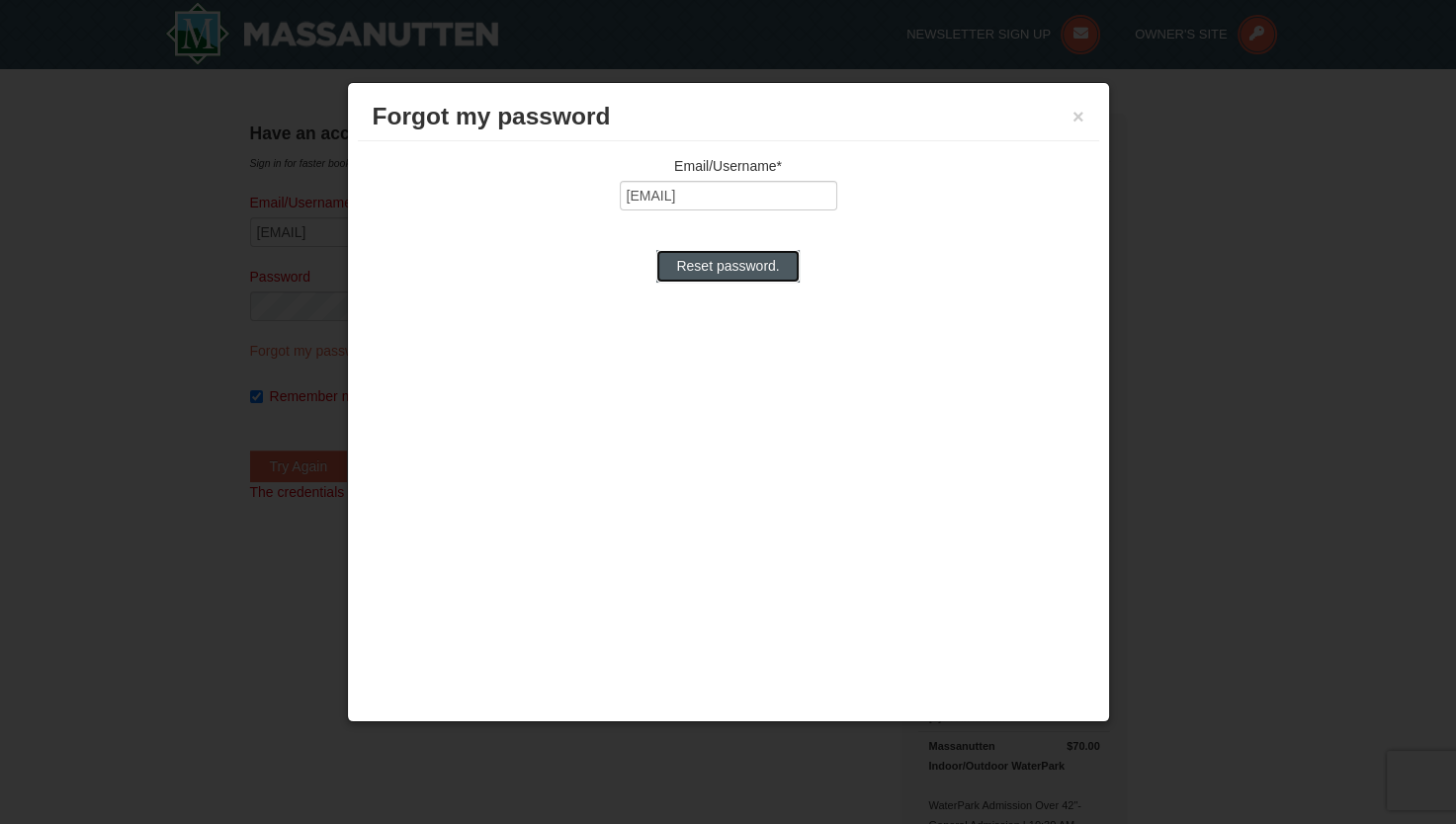 click on "Reset password." at bounding box center (728, 266) 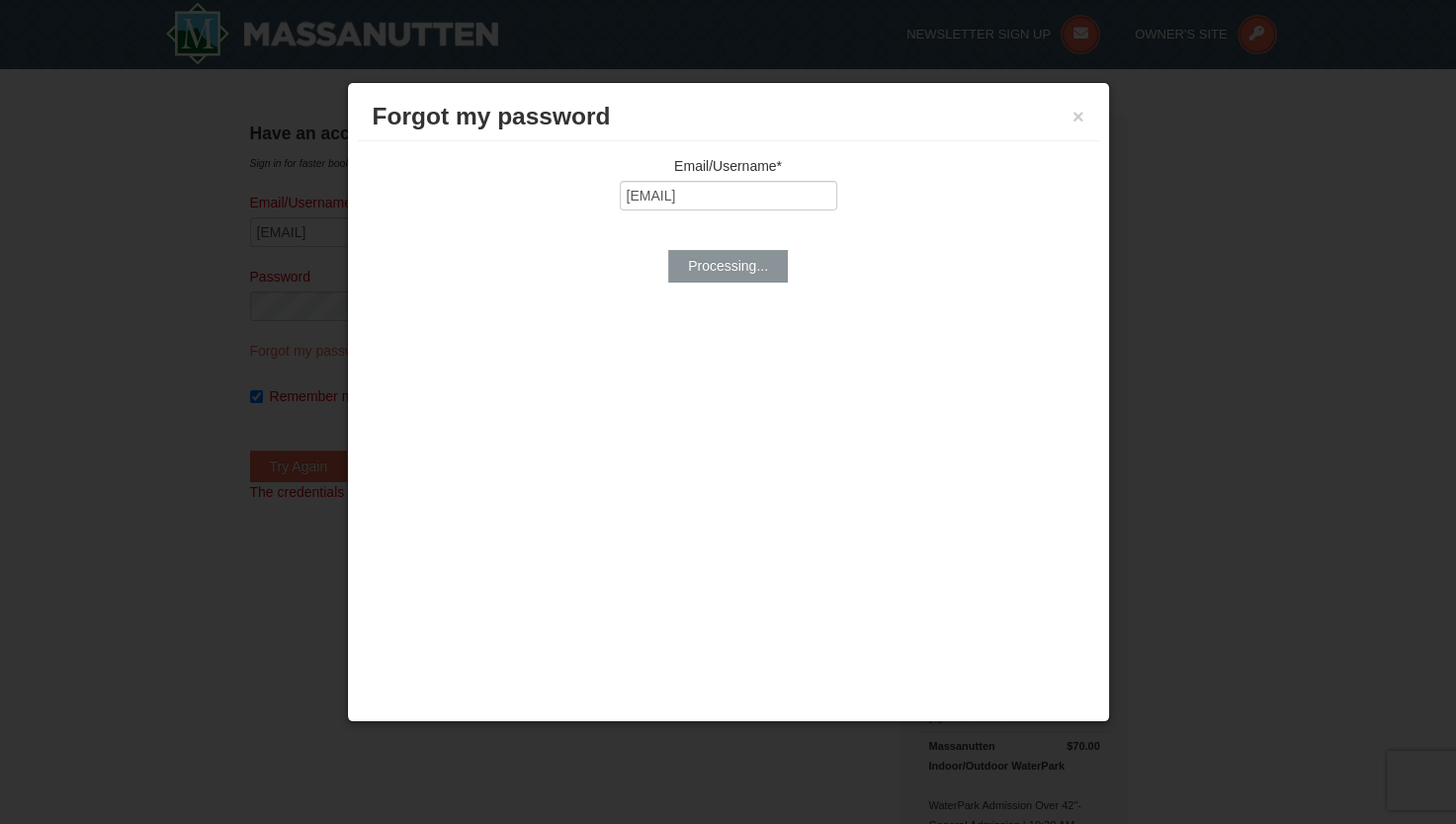type on "lstehman02@gmail.com" 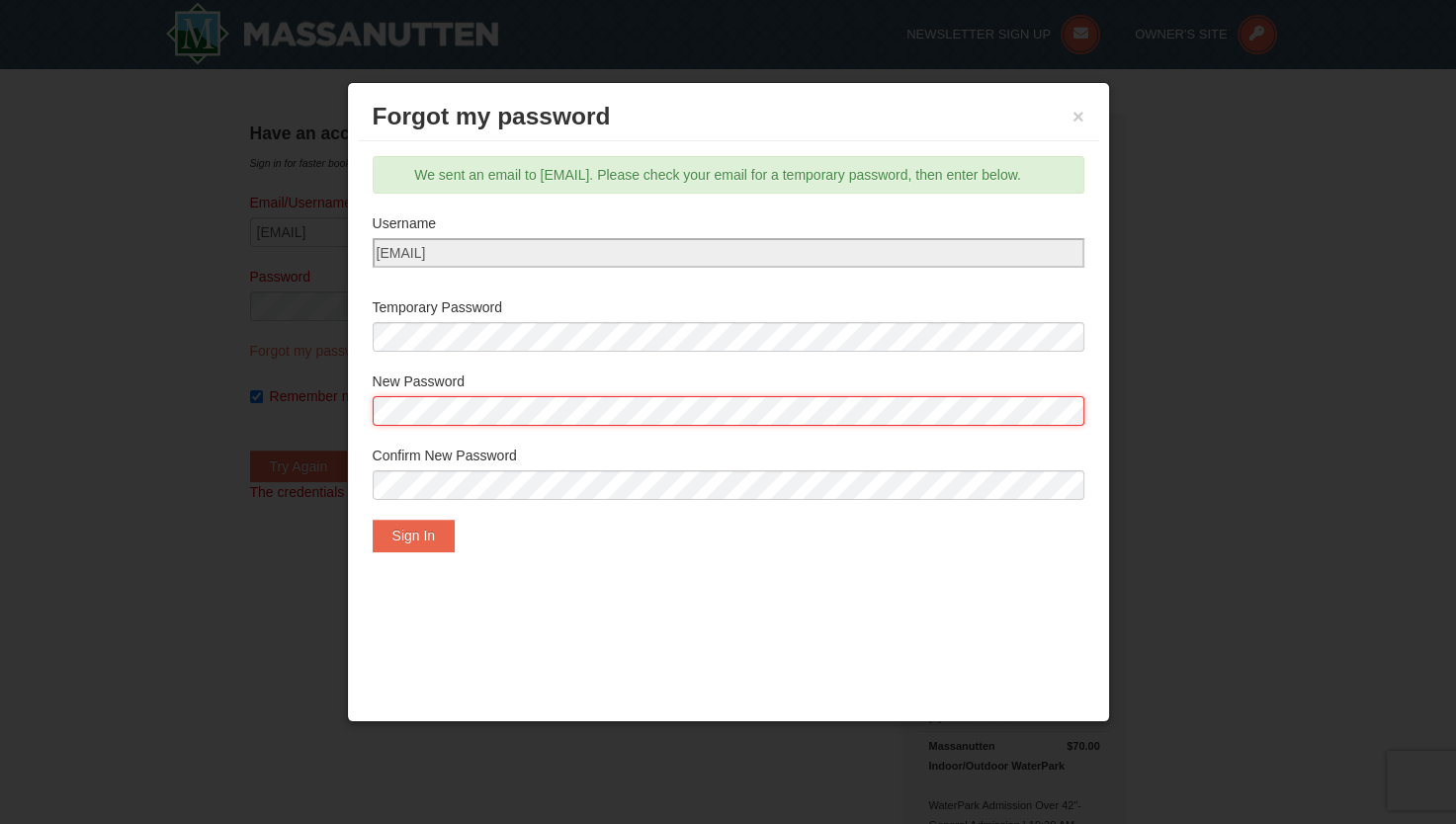 click on "Browser Not Supported
We notice you are using a browser which will not provide the best experience. We recommend using newer versions Chrome, Firefox, and Edge.
Chrome
Firefox
Edge
Safari
Select your preferred browser above to download.
Continue Anyway
Skip to Main Content
Skip to Main Content
Newsletter Sign Up
Owner's Site
×" at bounding box center [728, 1381] 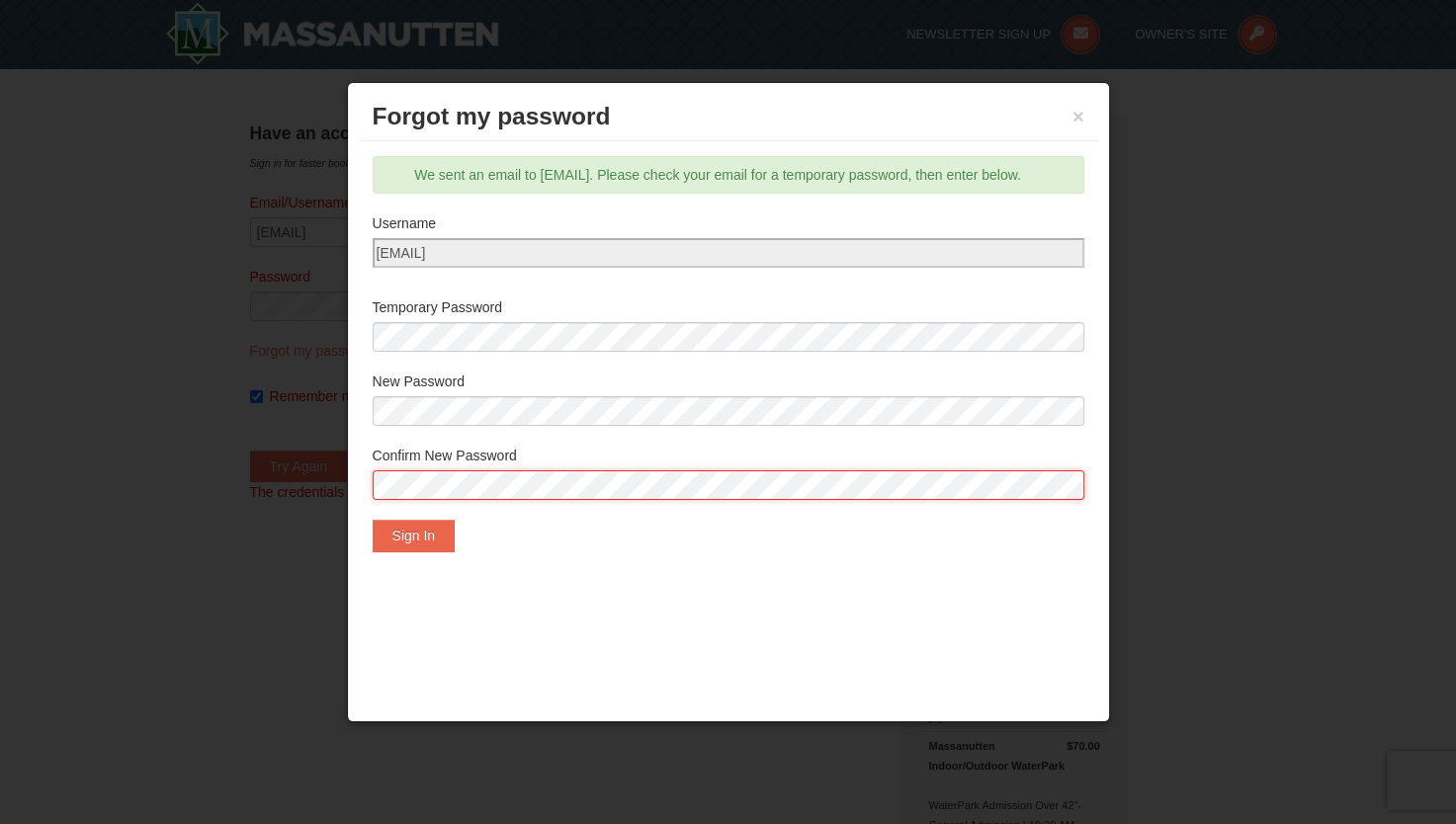 click on "Browser Not Supported
We notice you are using a browser which will not provide the best experience. We recommend using newer versions Chrome, Firefox, and Edge.
Chrome
Firefox
Edge
Safari
Select your preferred browser above to download.
Continue Anyway
Skip to Main Content
Skip to Main Content
Newsletter Sign Up
Owner's Site
×" at bounding box center (728, 1381) 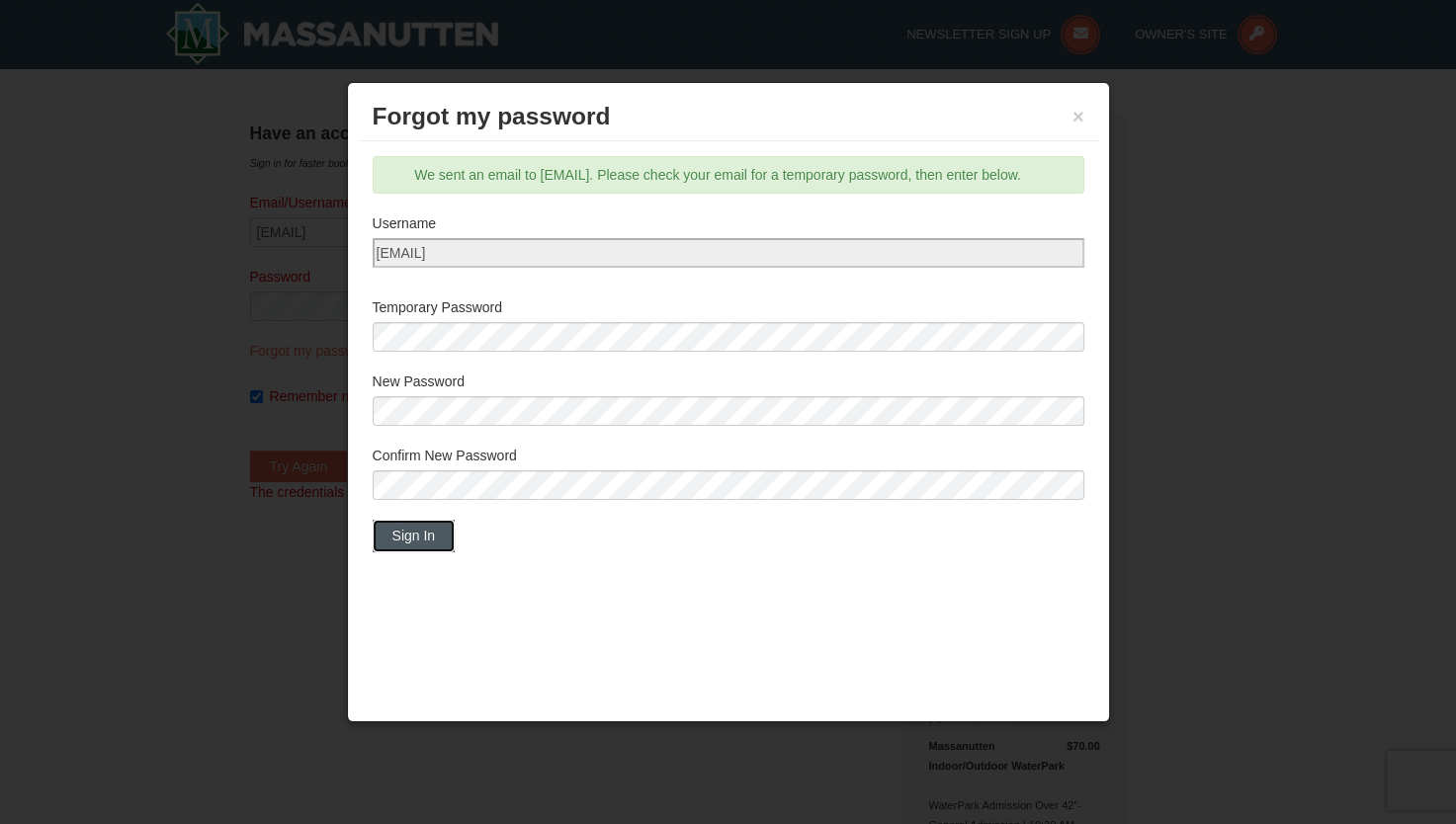 click on "Sign In" at bounding box center [414, 536] 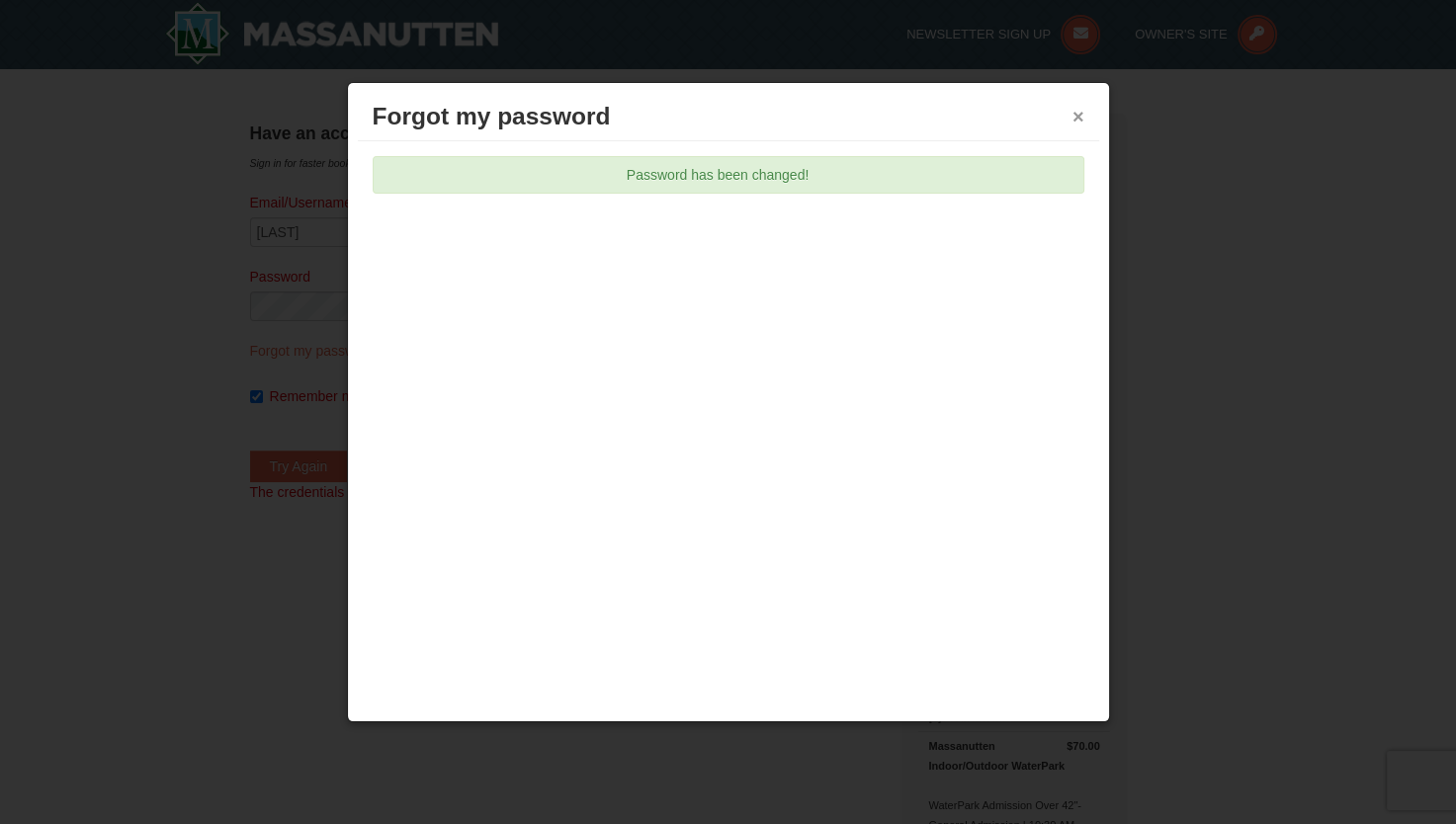 click on "×" at bounding box center (1078, 117) 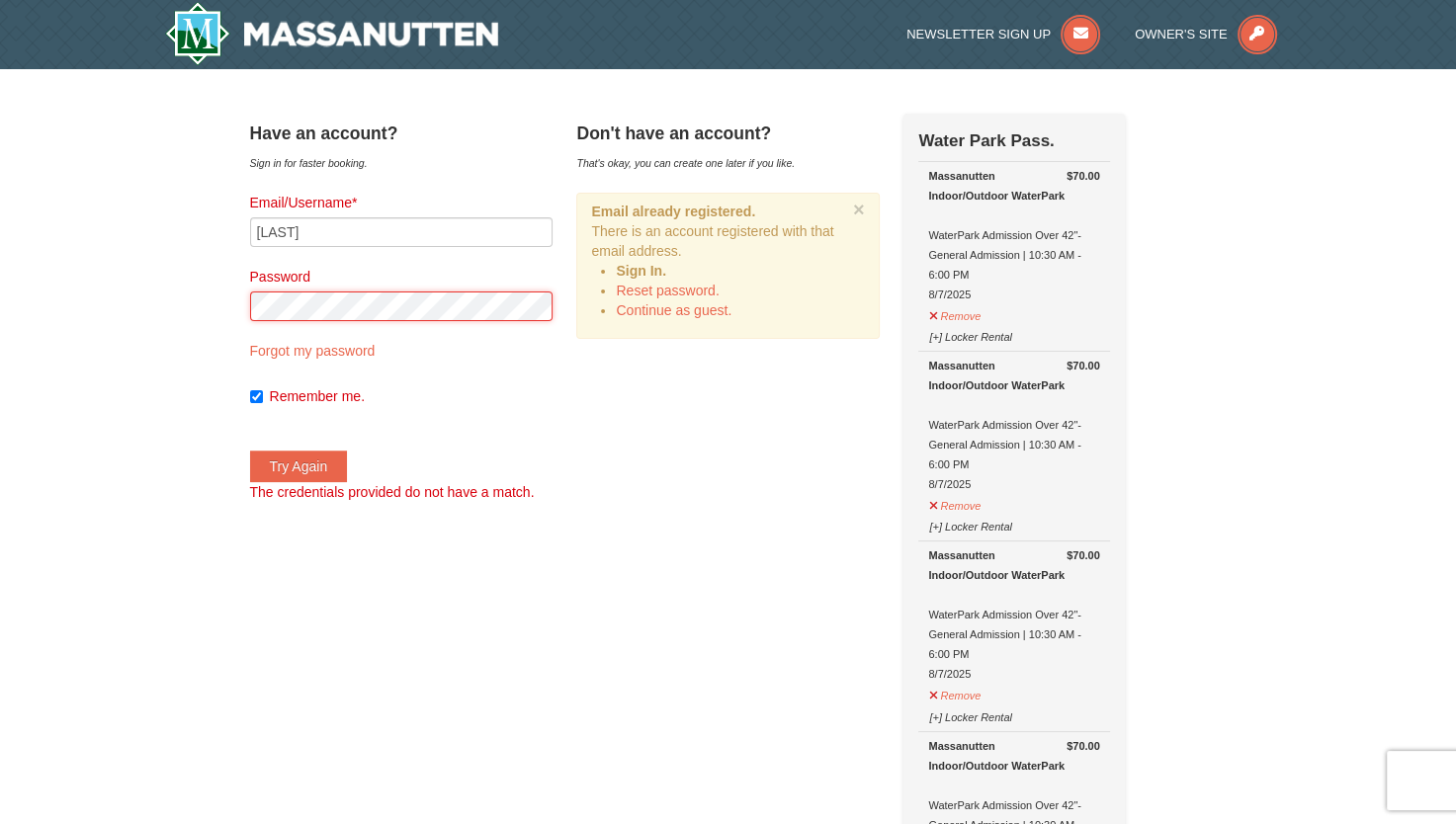 click on "Have an account?
Sign in for faster booking.
Email/Username*
Stehman
Password
Forgot my password
Remember me.
Try Again" at bounding box center [728, 1169] 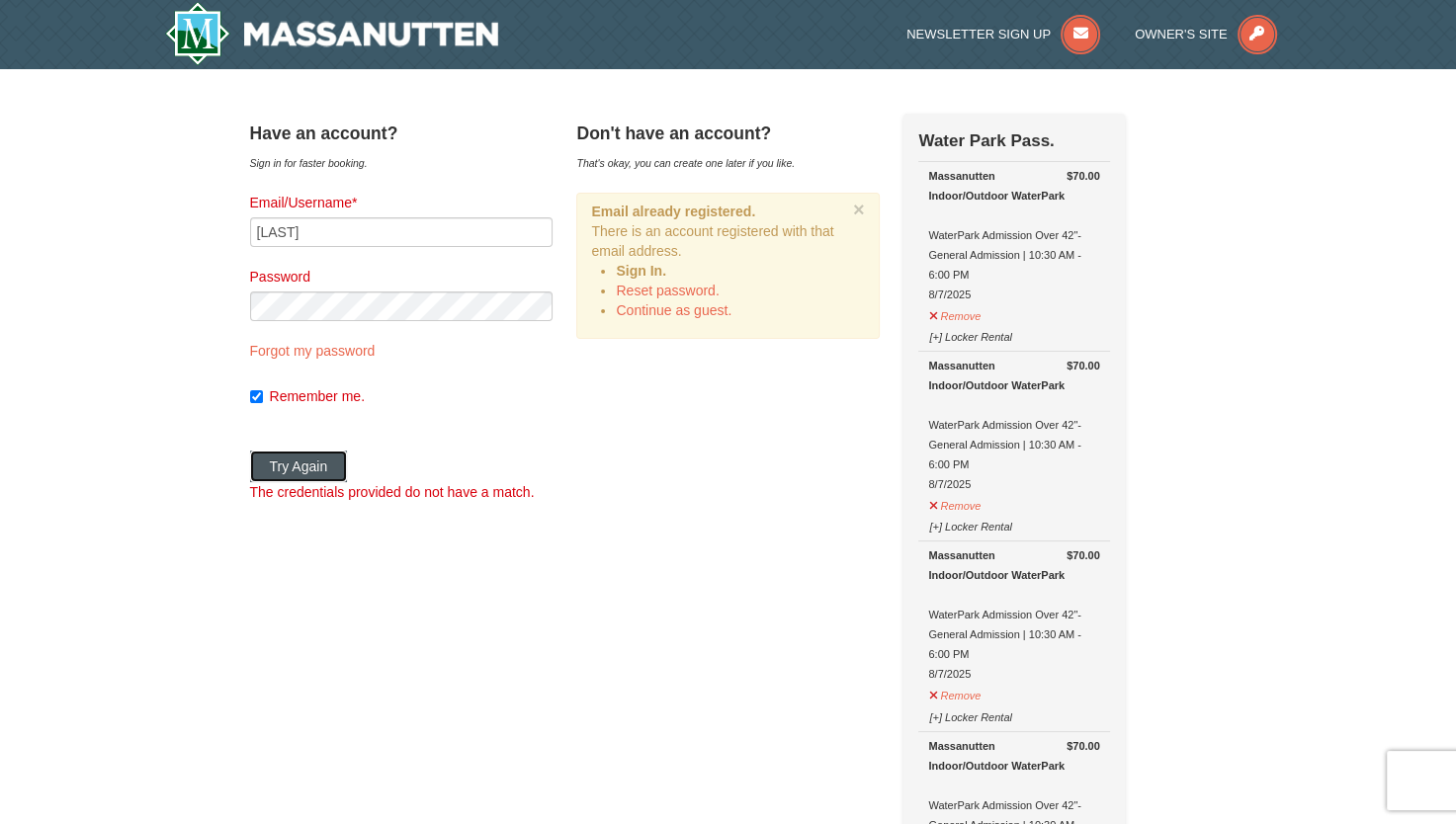 click on "Try Again" at bounding box center [299, 466] 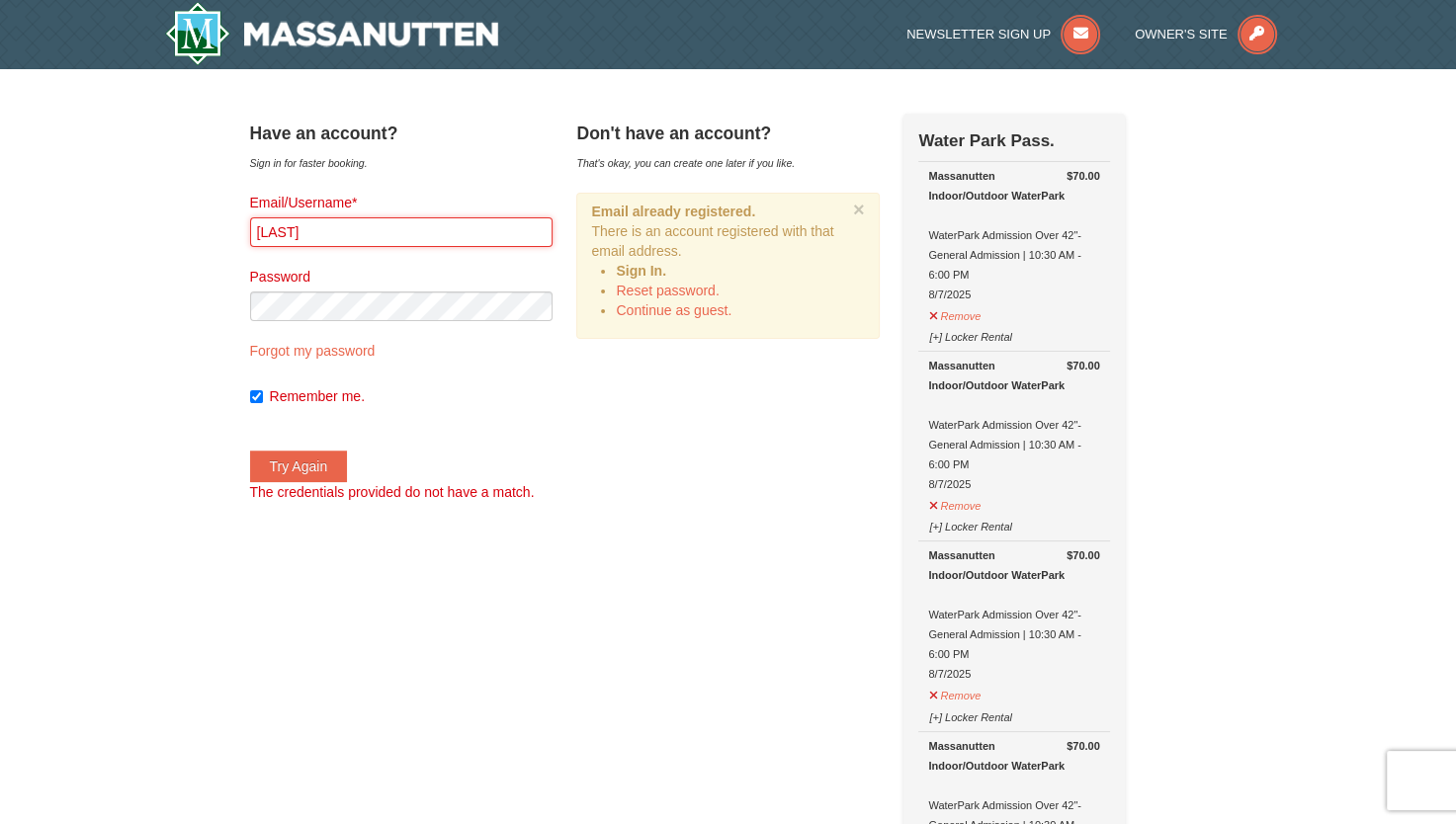 drag, startPoint x: 348, startPoint y: 235, endPoint x: 224, endPoint y: 239, distance: 124.0645 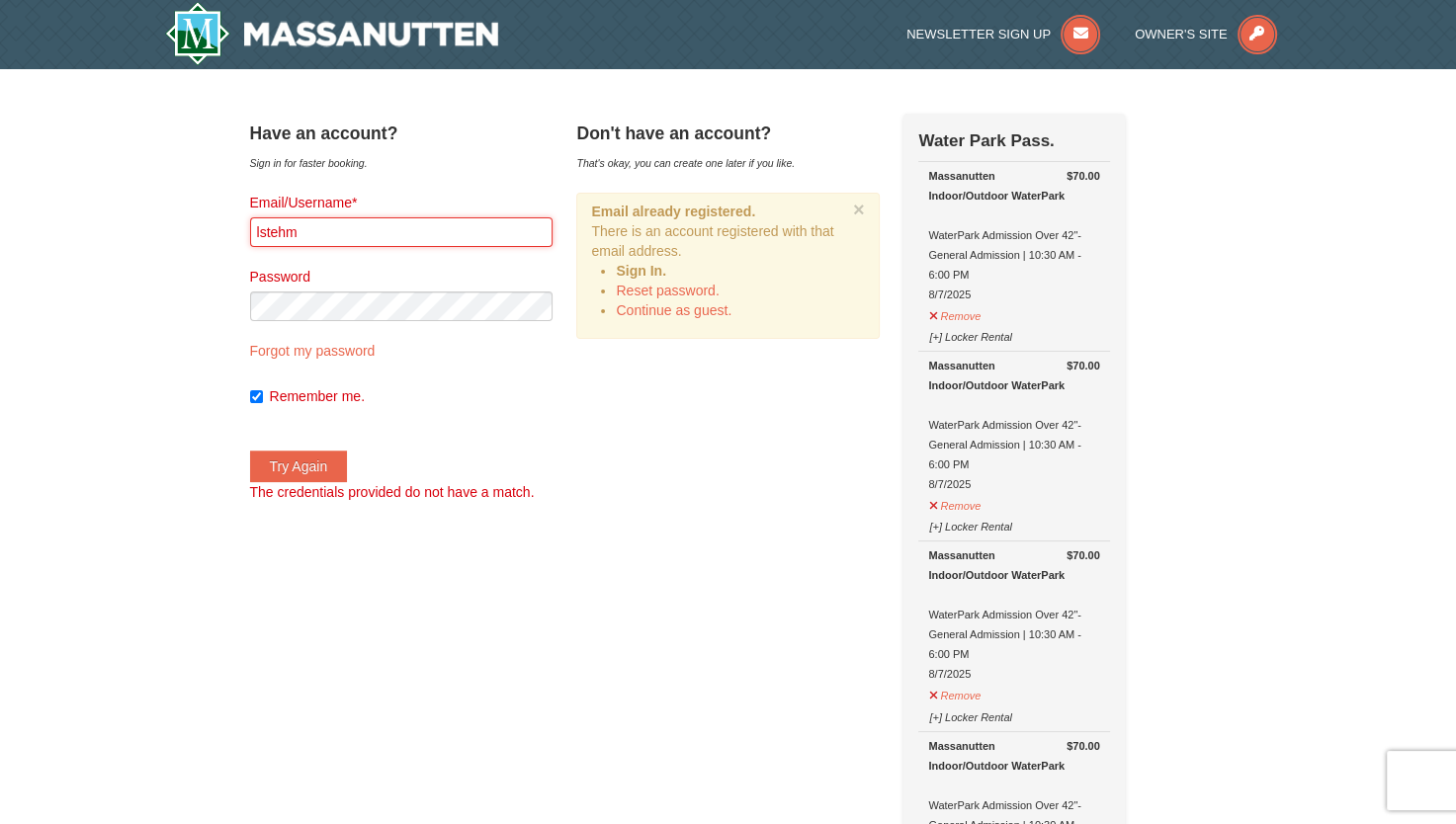 type on "[EMAIL]" 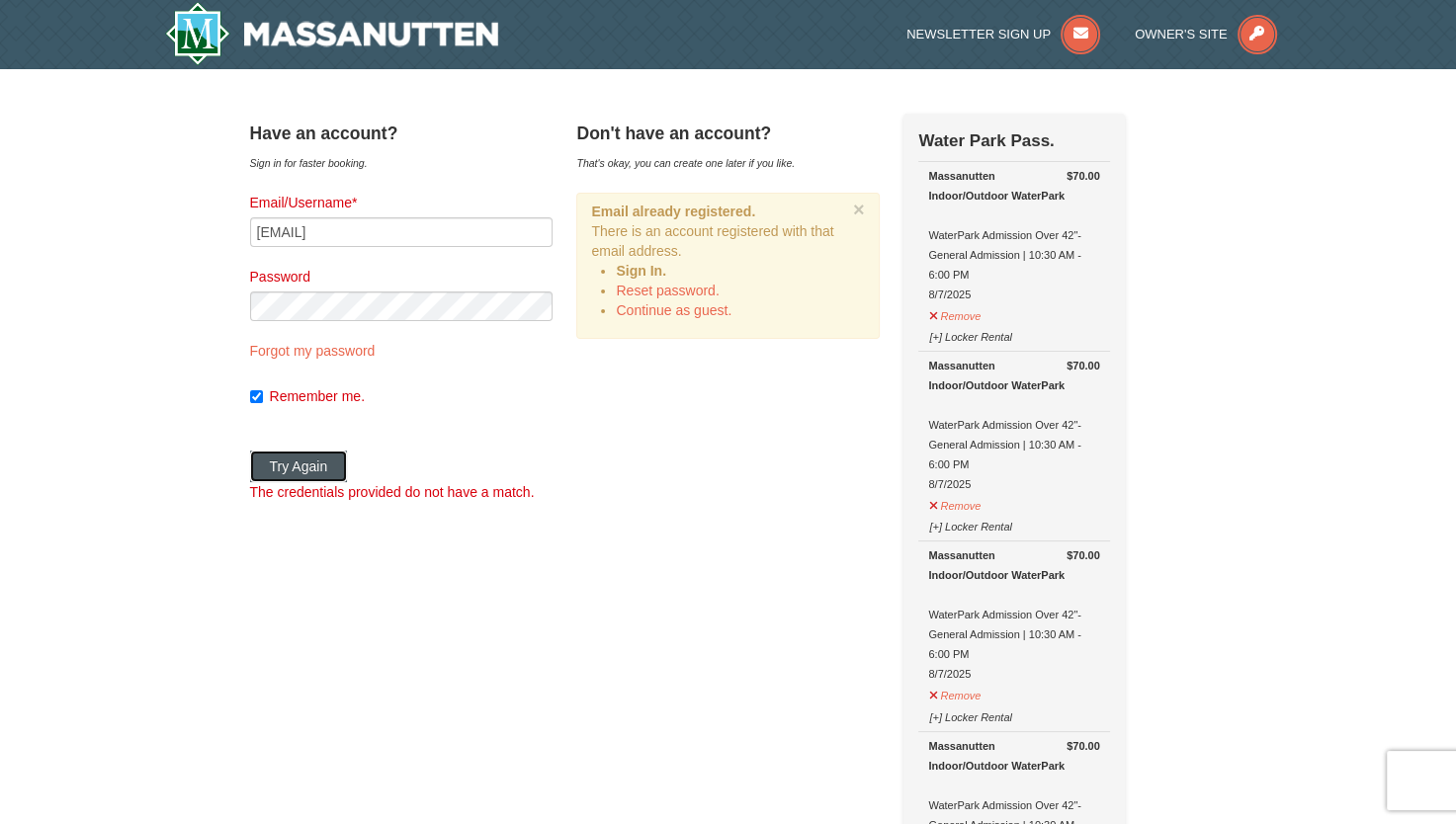 click on "Try Again" at bounding box center [299, 466] 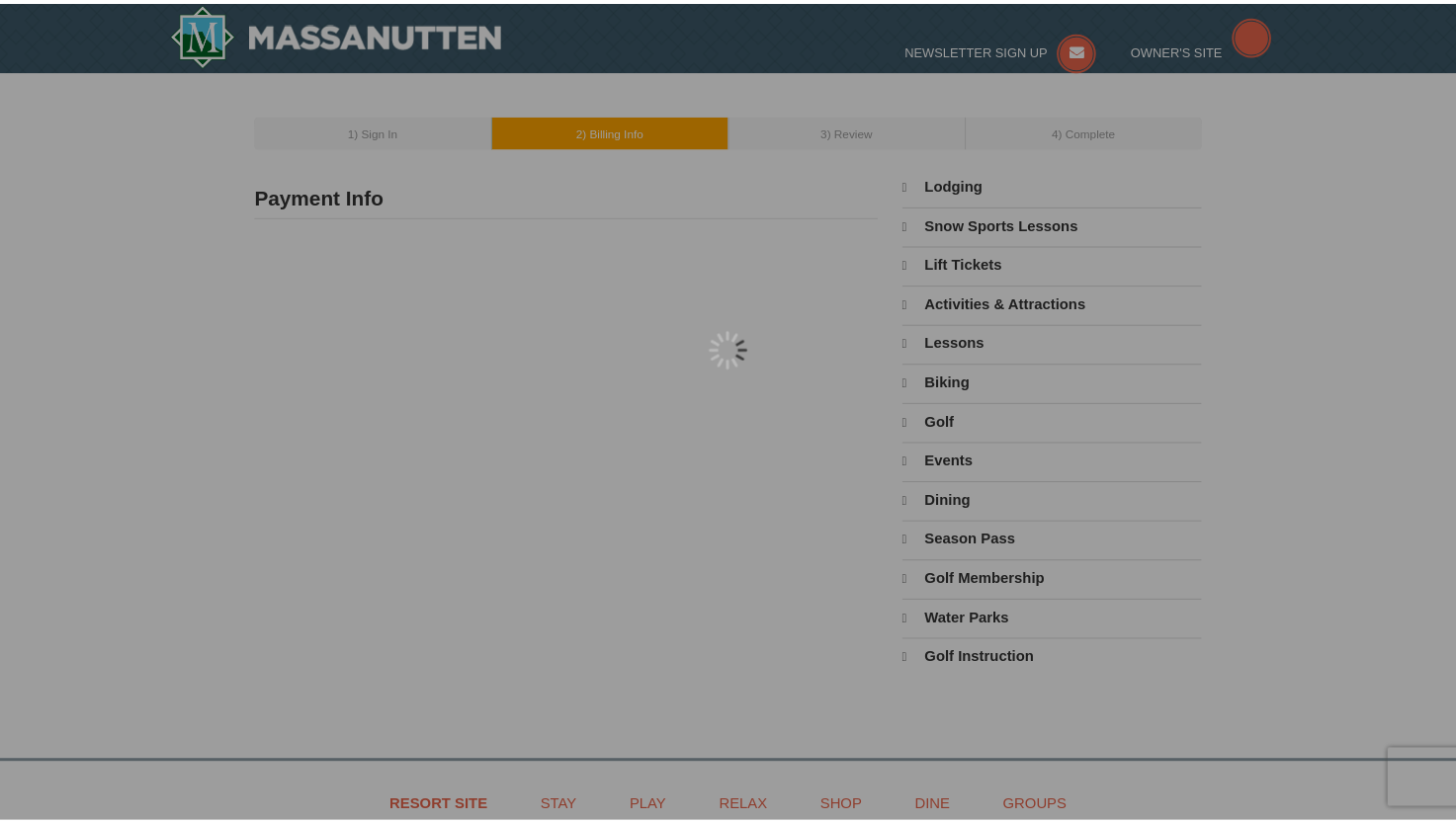 scroll, scrollTop: 0, scrollLeft: 0, axis: both 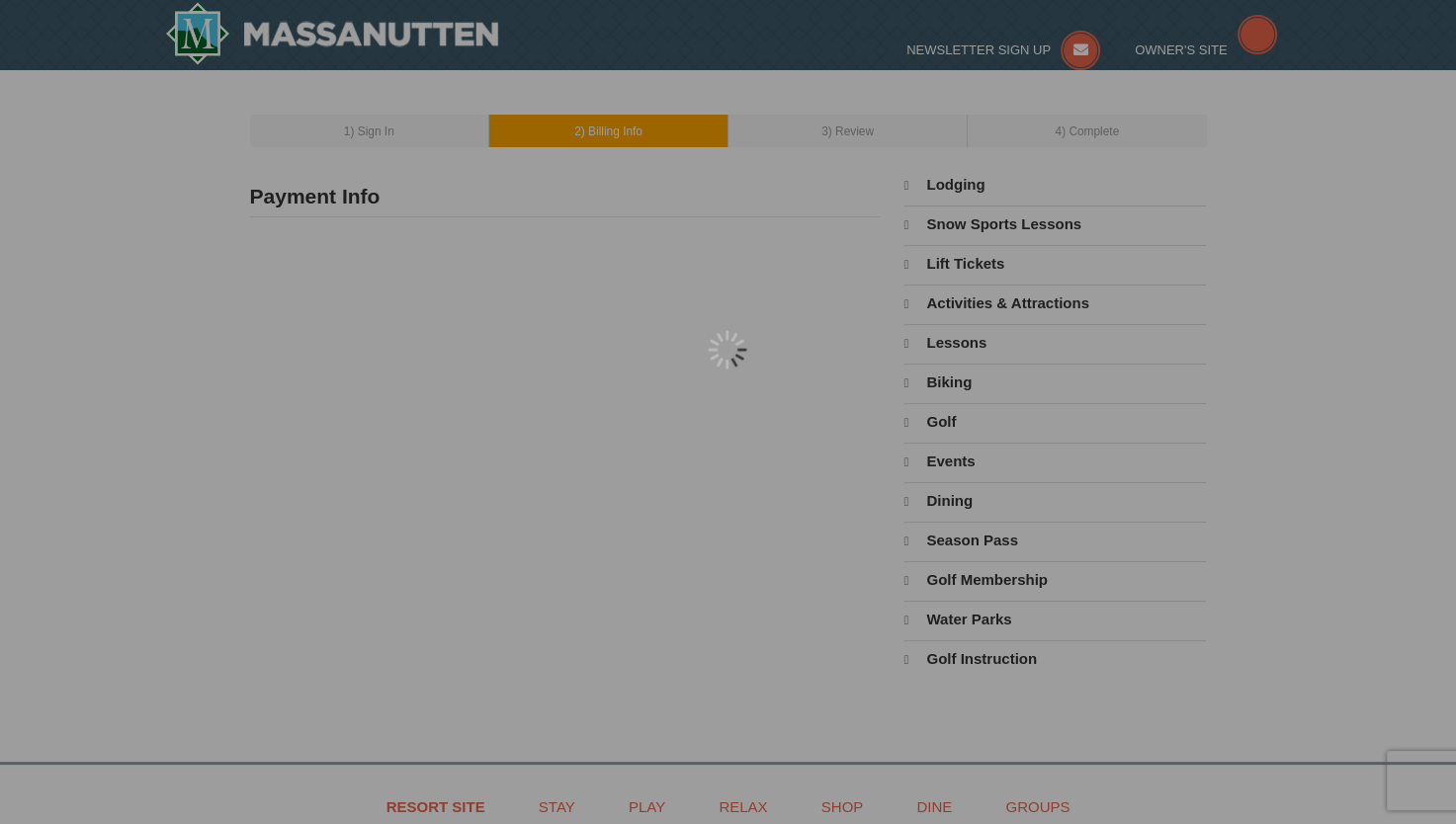 select on "8" 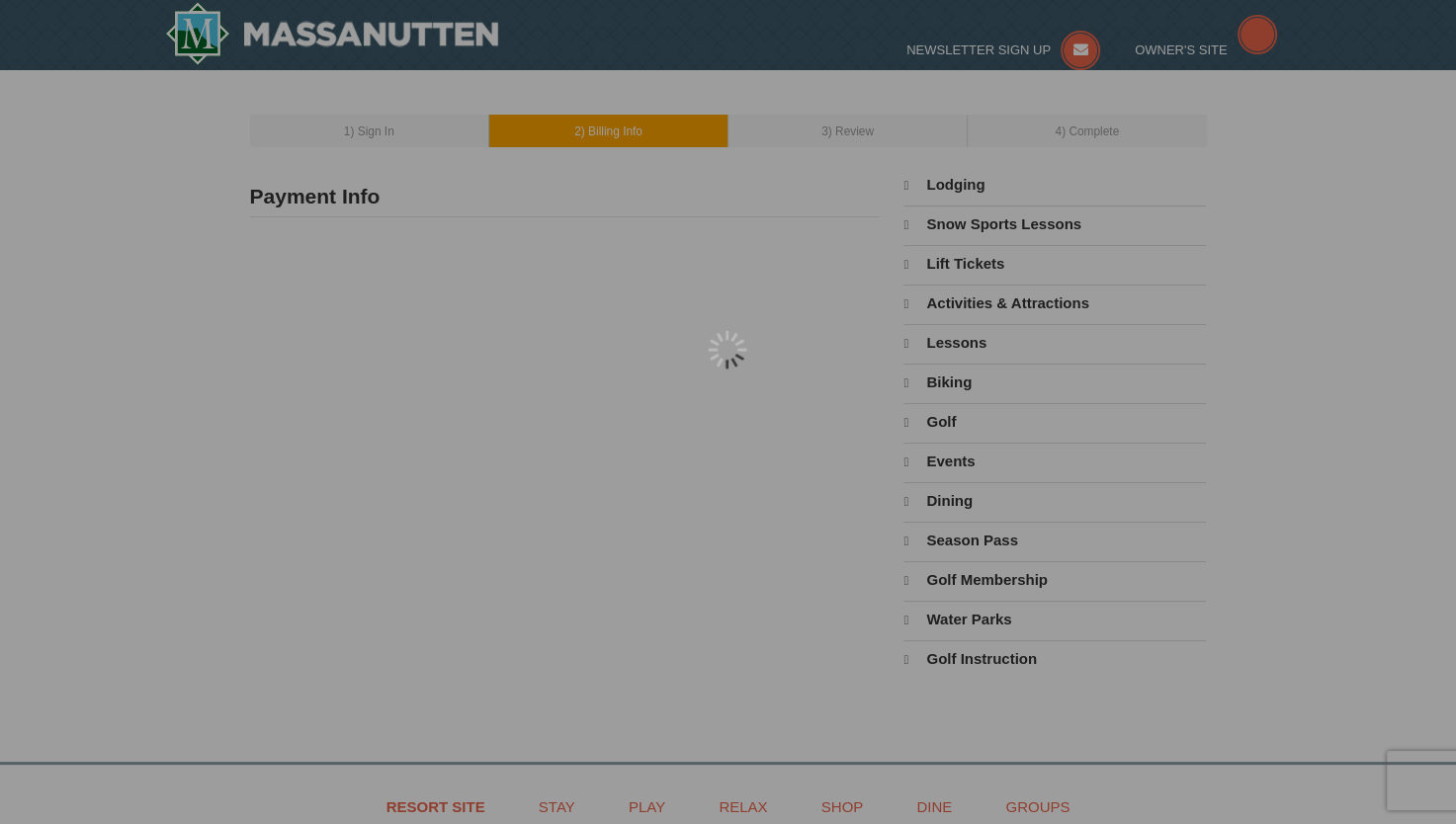 select on "8" 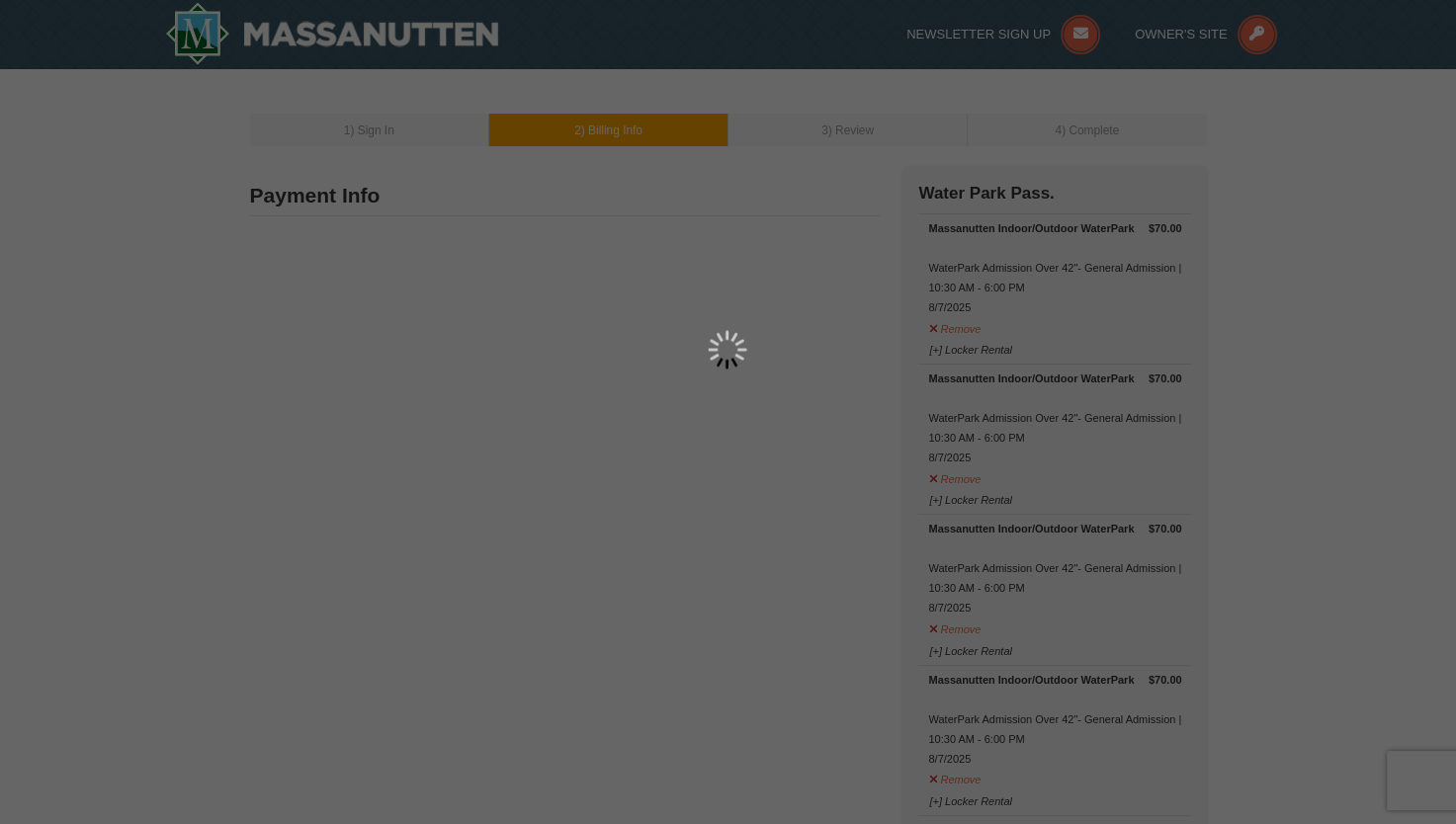 type on "10017 Coach Road" 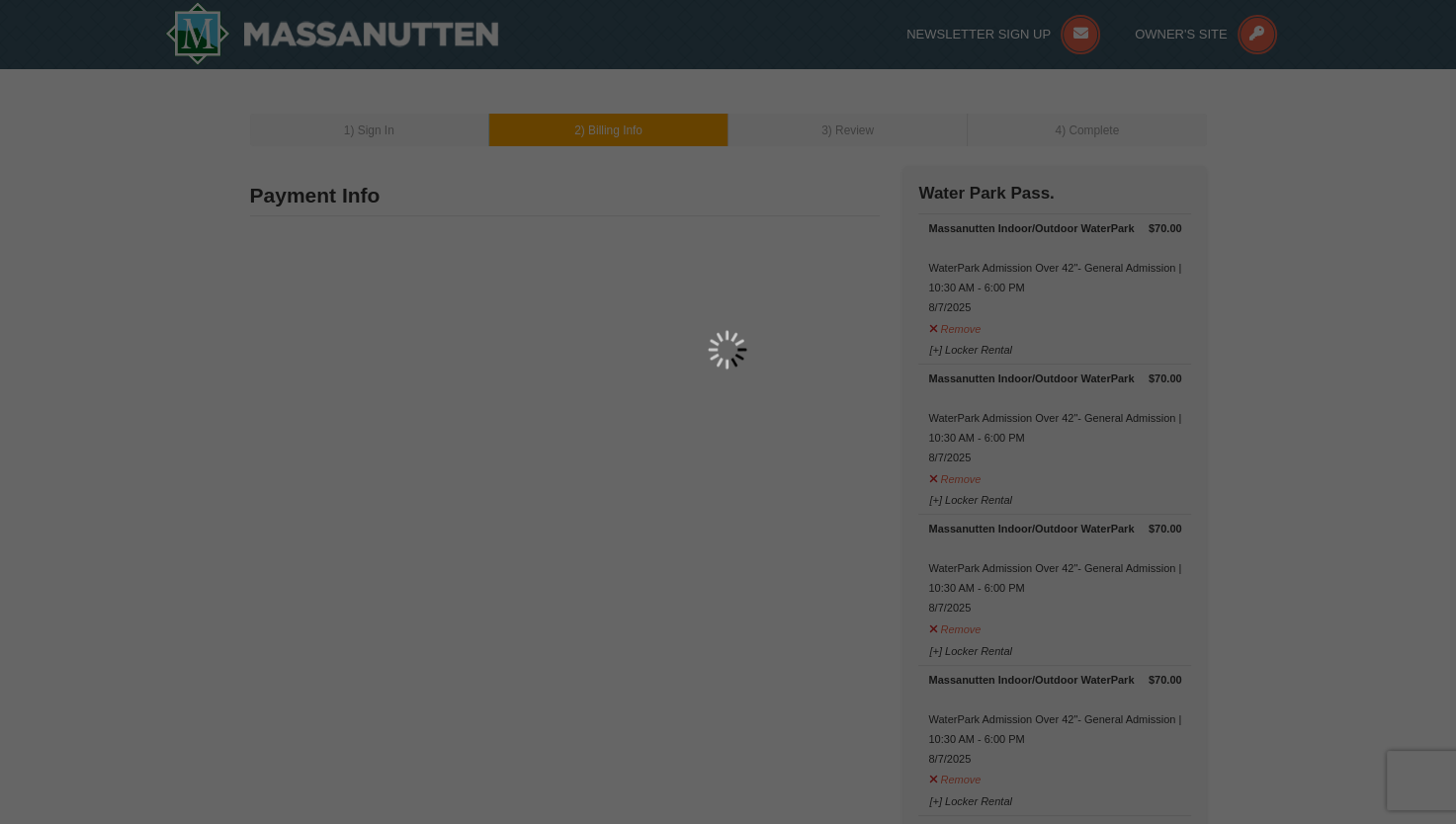 type on "Vienna" 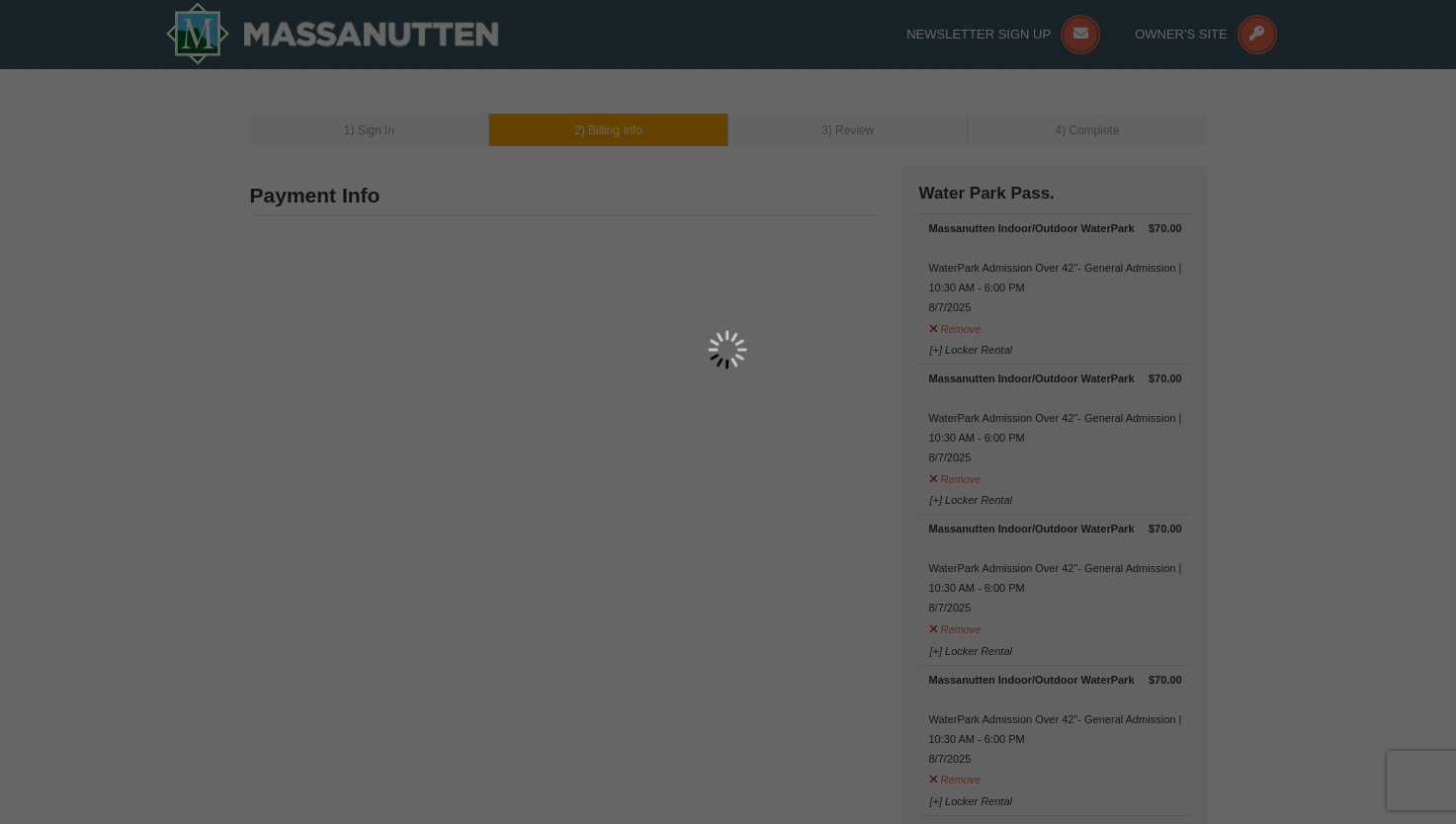 type on "22181" 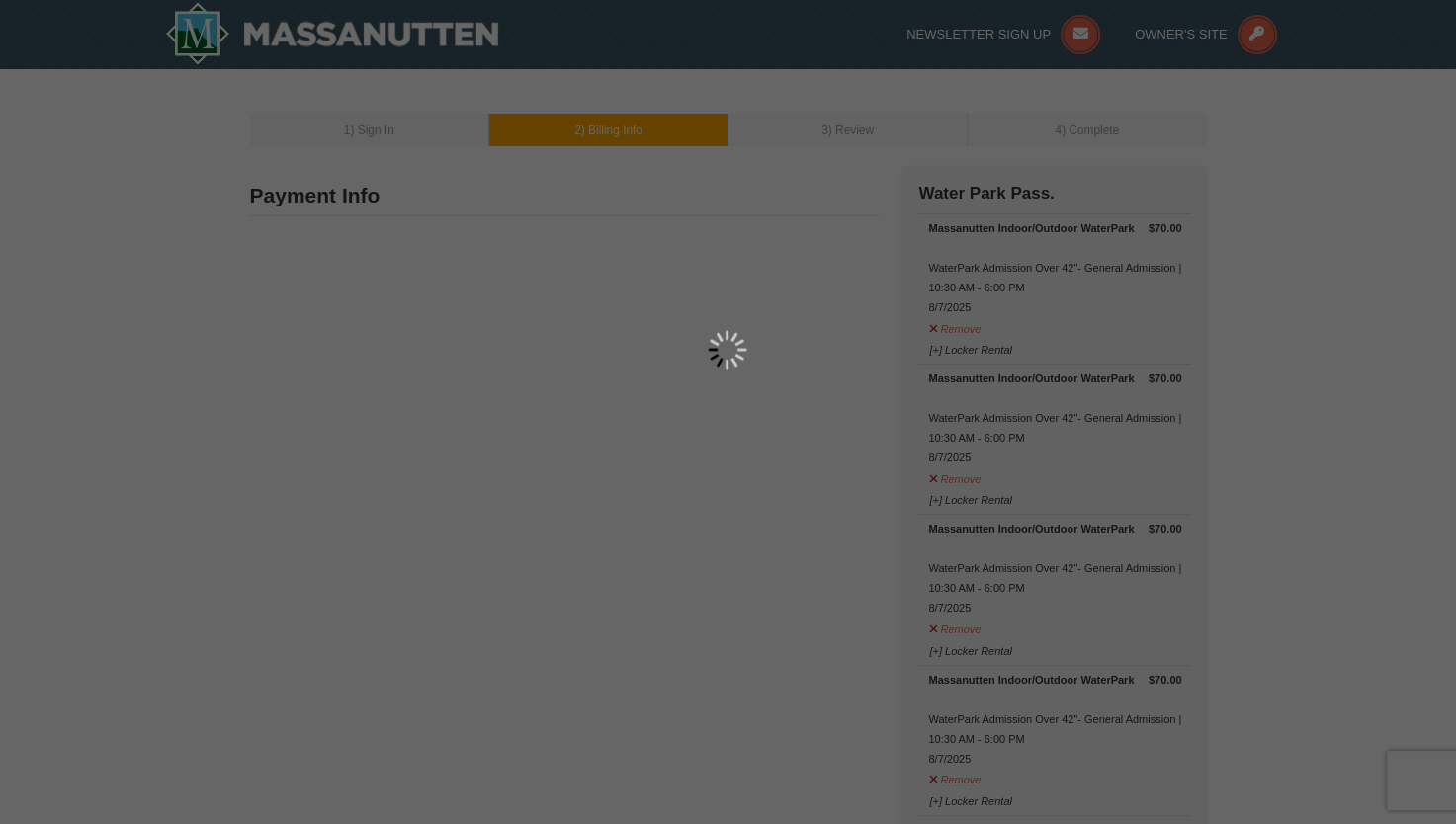 type on "203" 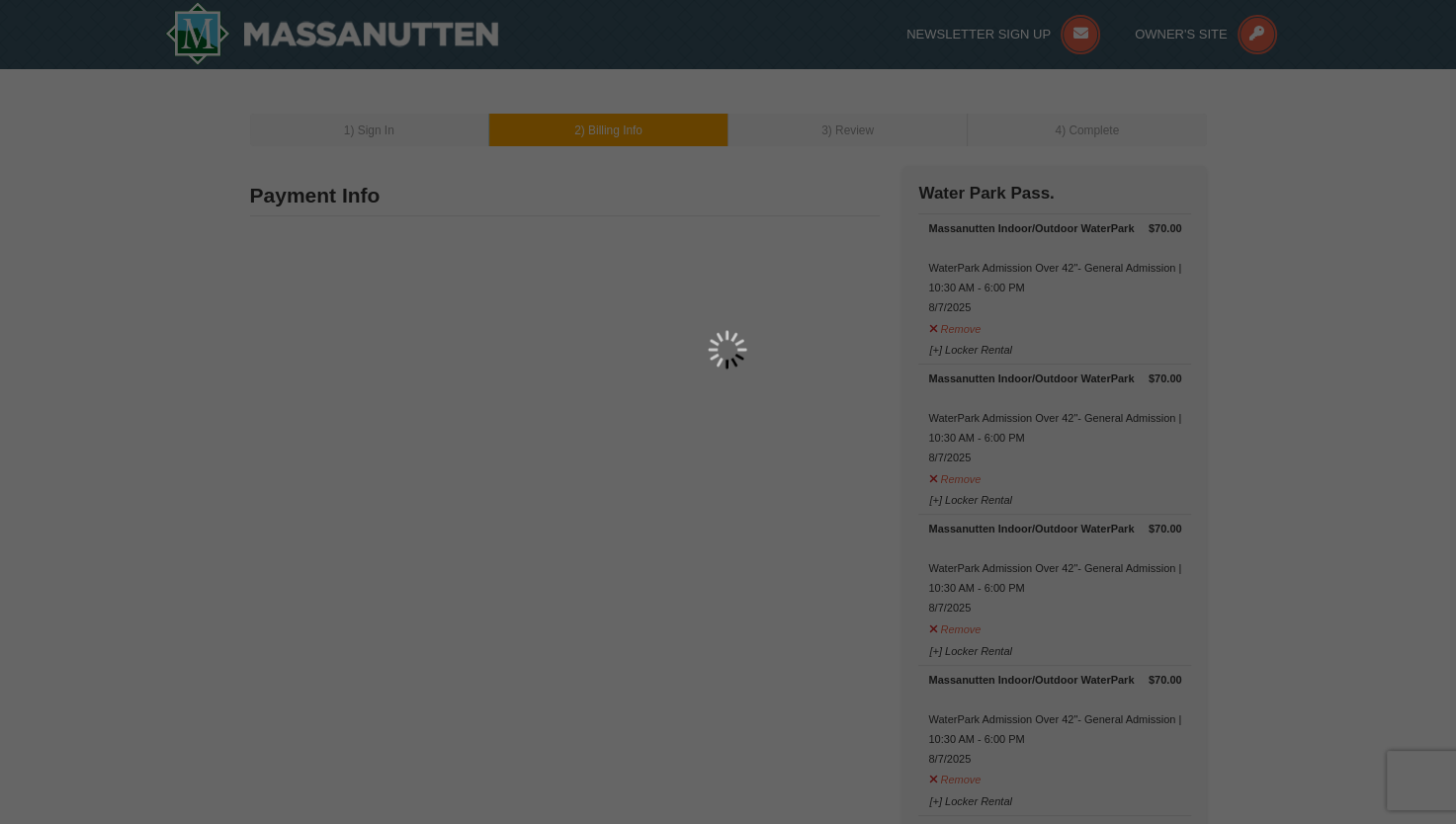type on "610" 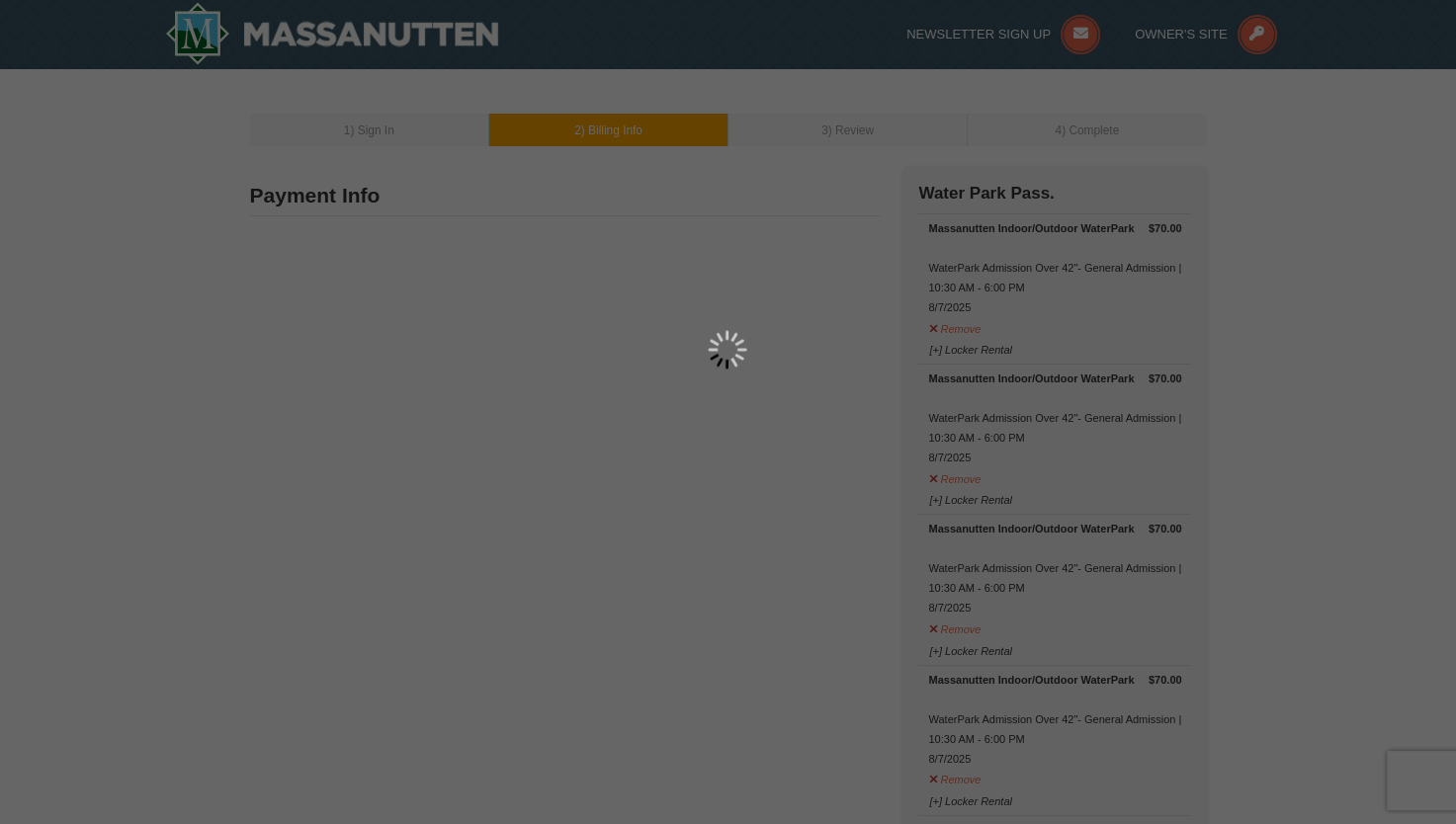 type on "3500" 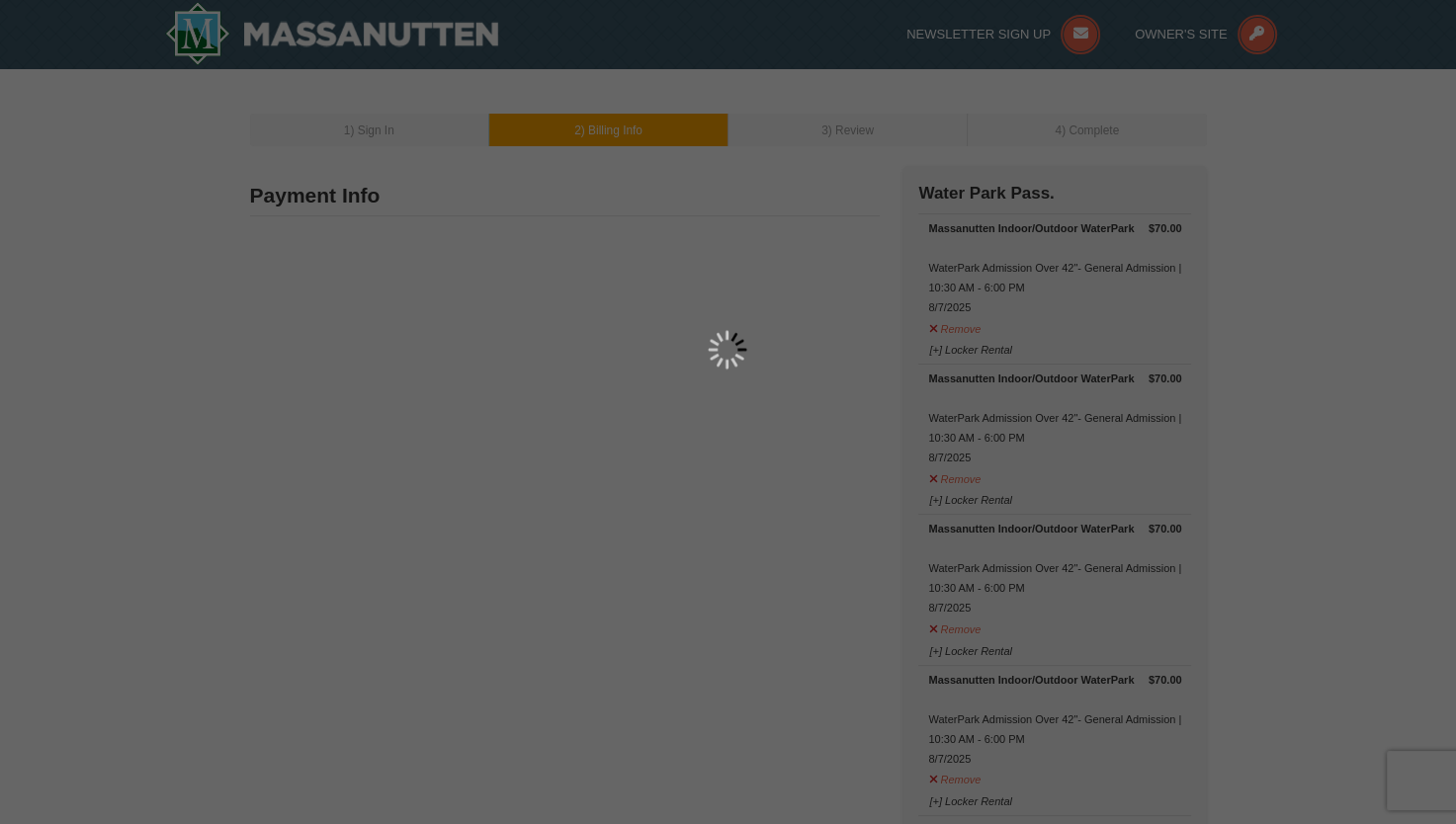 select on "VA" 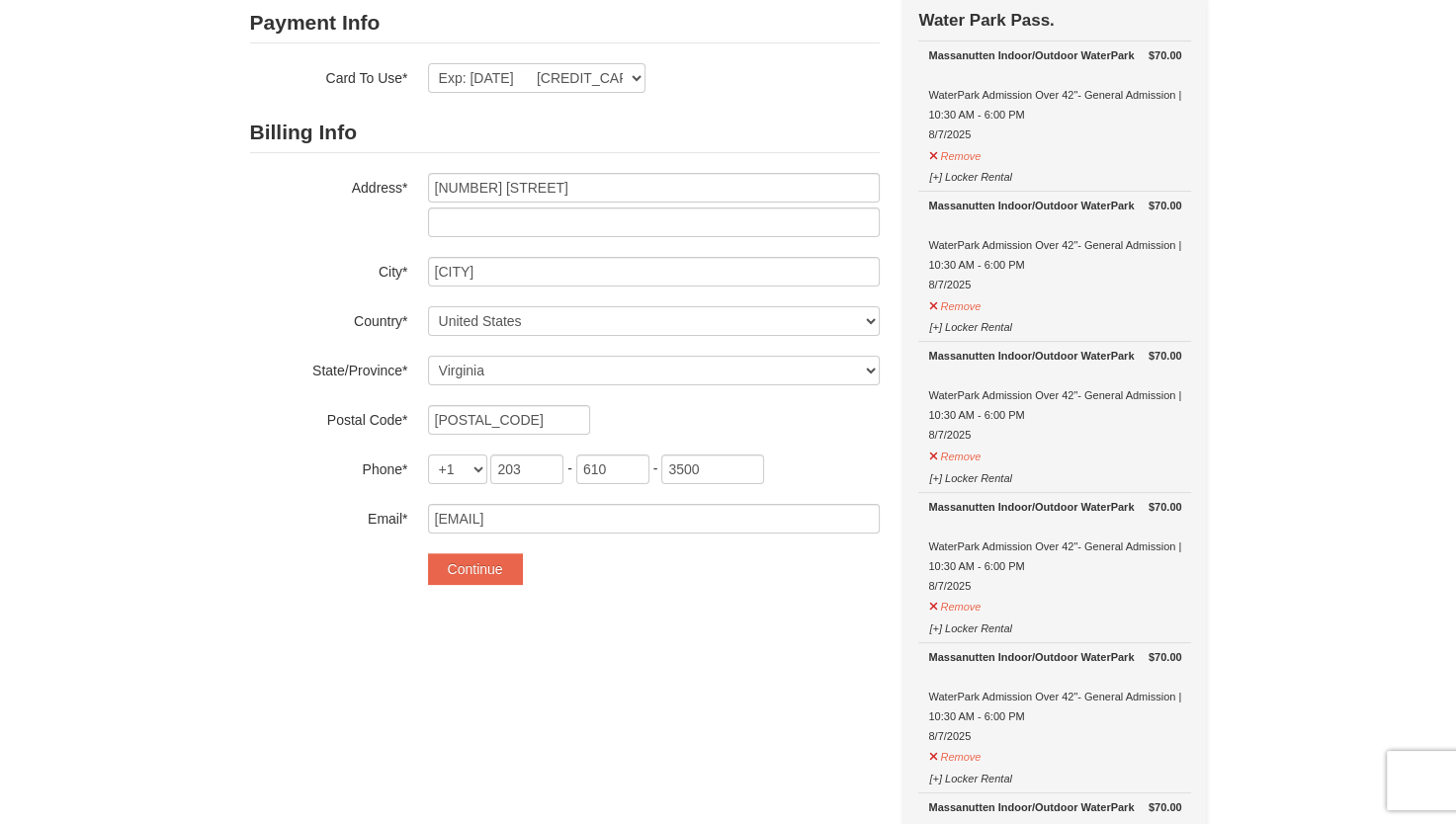 scroll, scrollTop: 272, scrollLeft: 0, axis: vertical 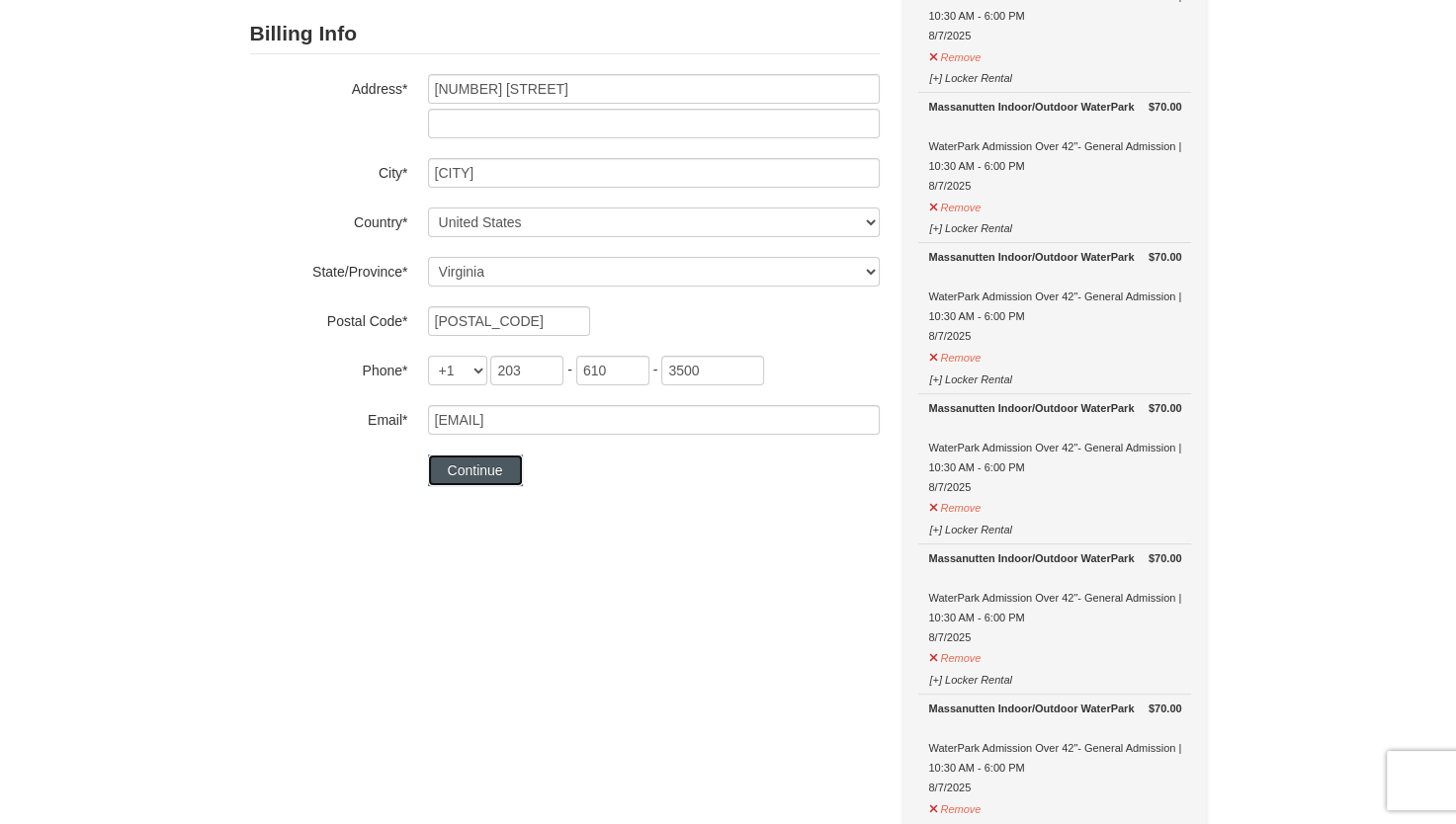 click on "Continue" at bounding box center (475, 470) 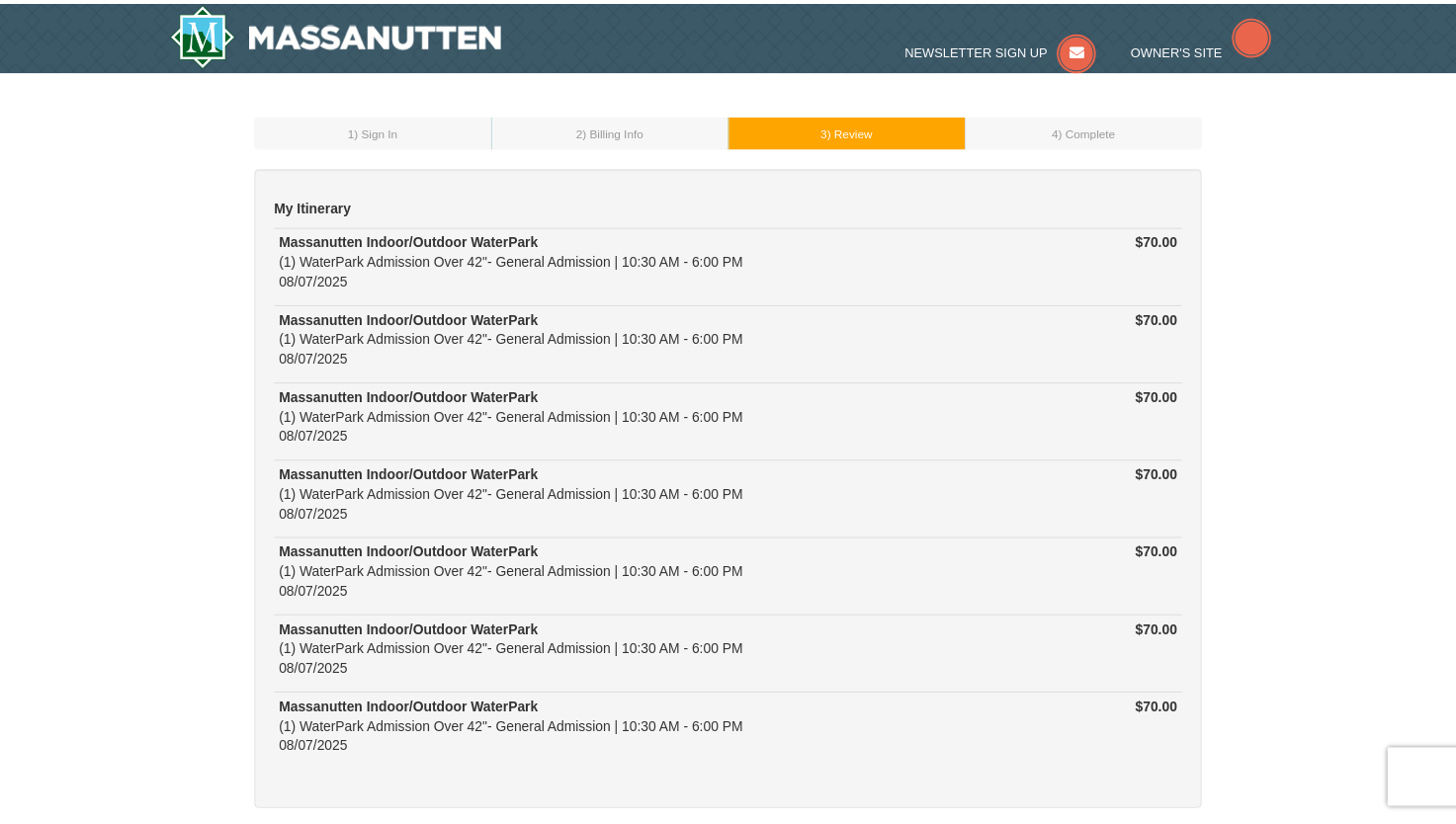 scroll, scrollTop: 0, scrollLeft: 0, axis: both 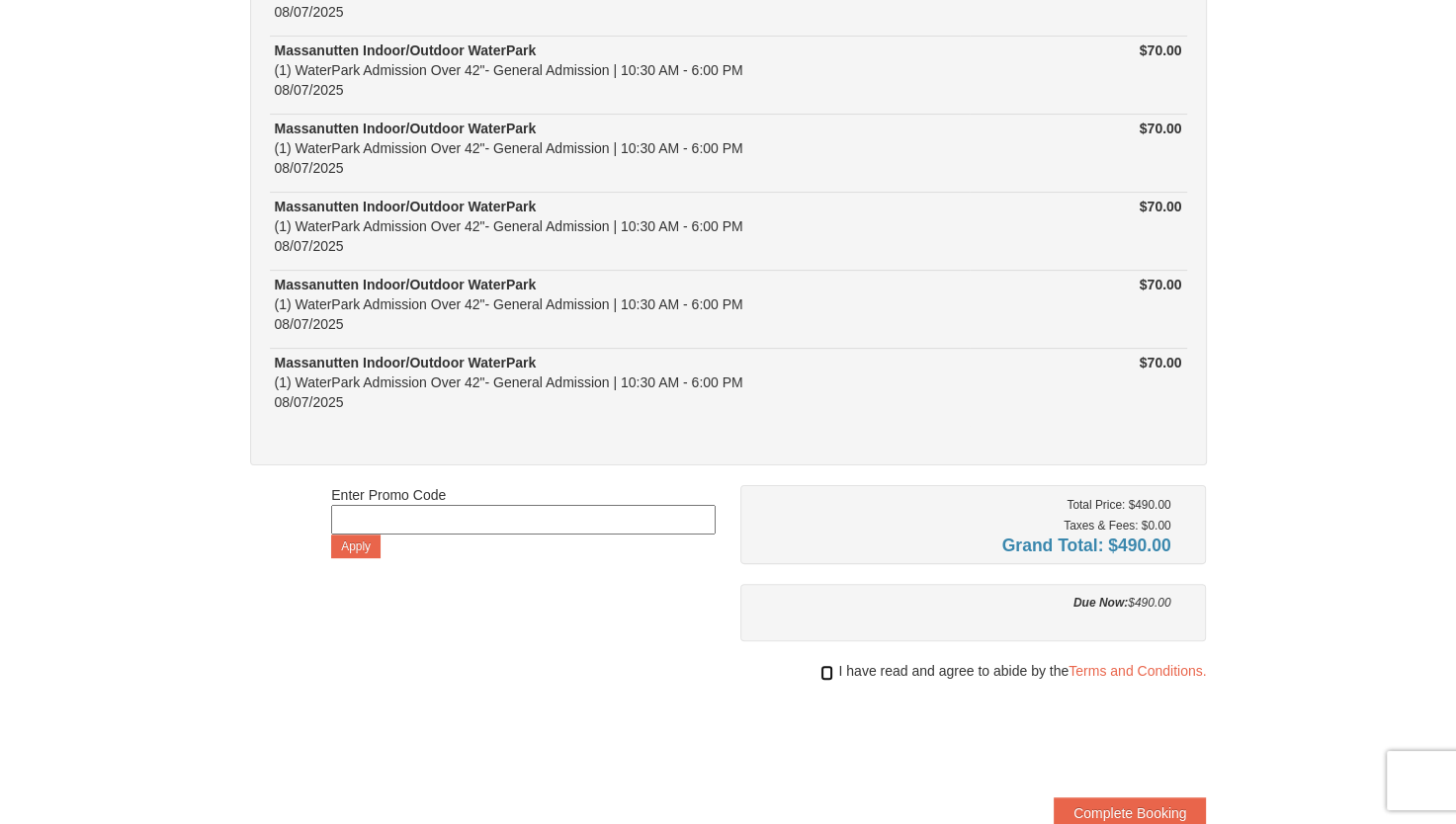 click at bounding box center [826, 673] 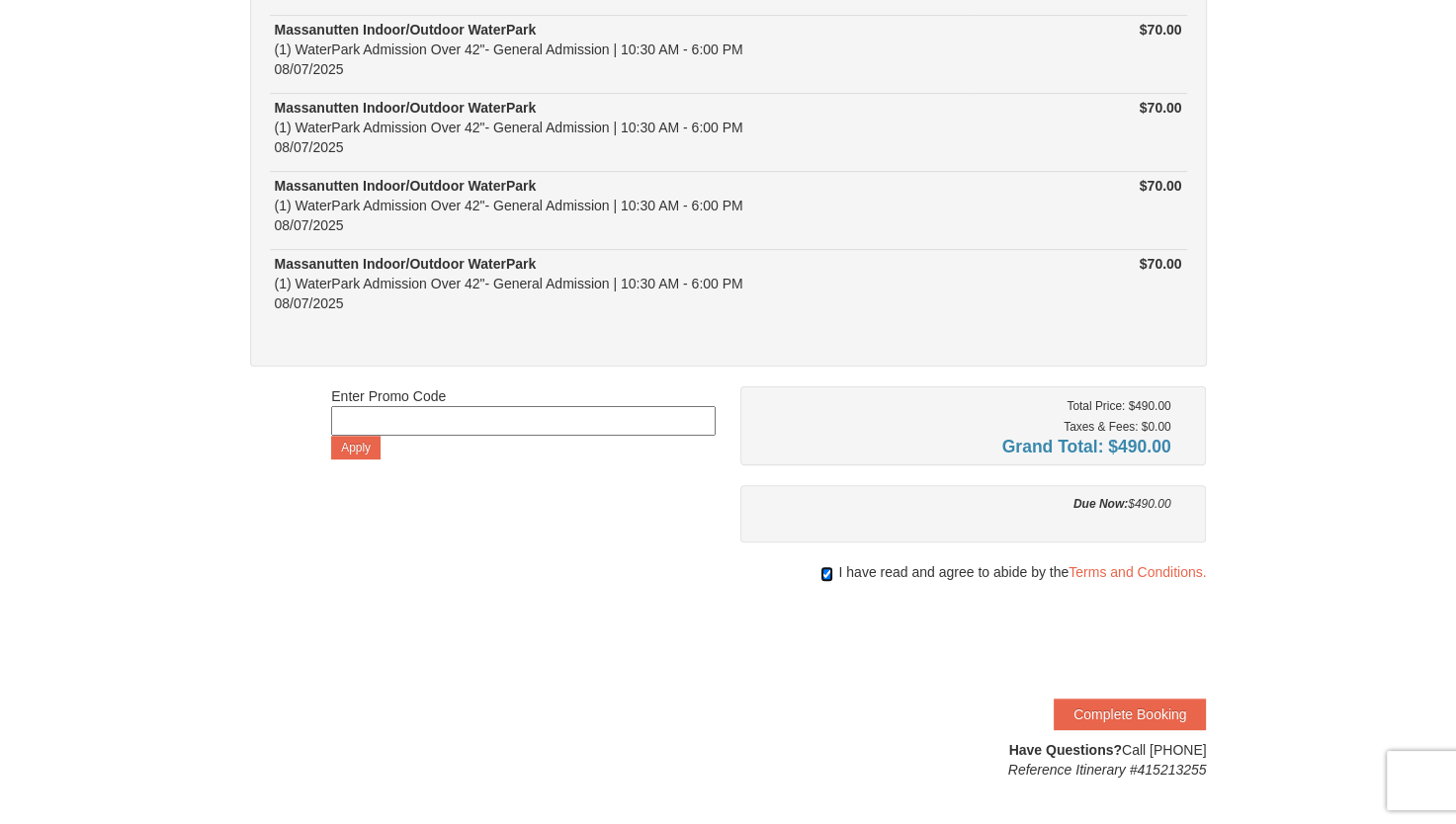 scroll, scrollTop: 469, scrollLeft: 0, axis: vertical 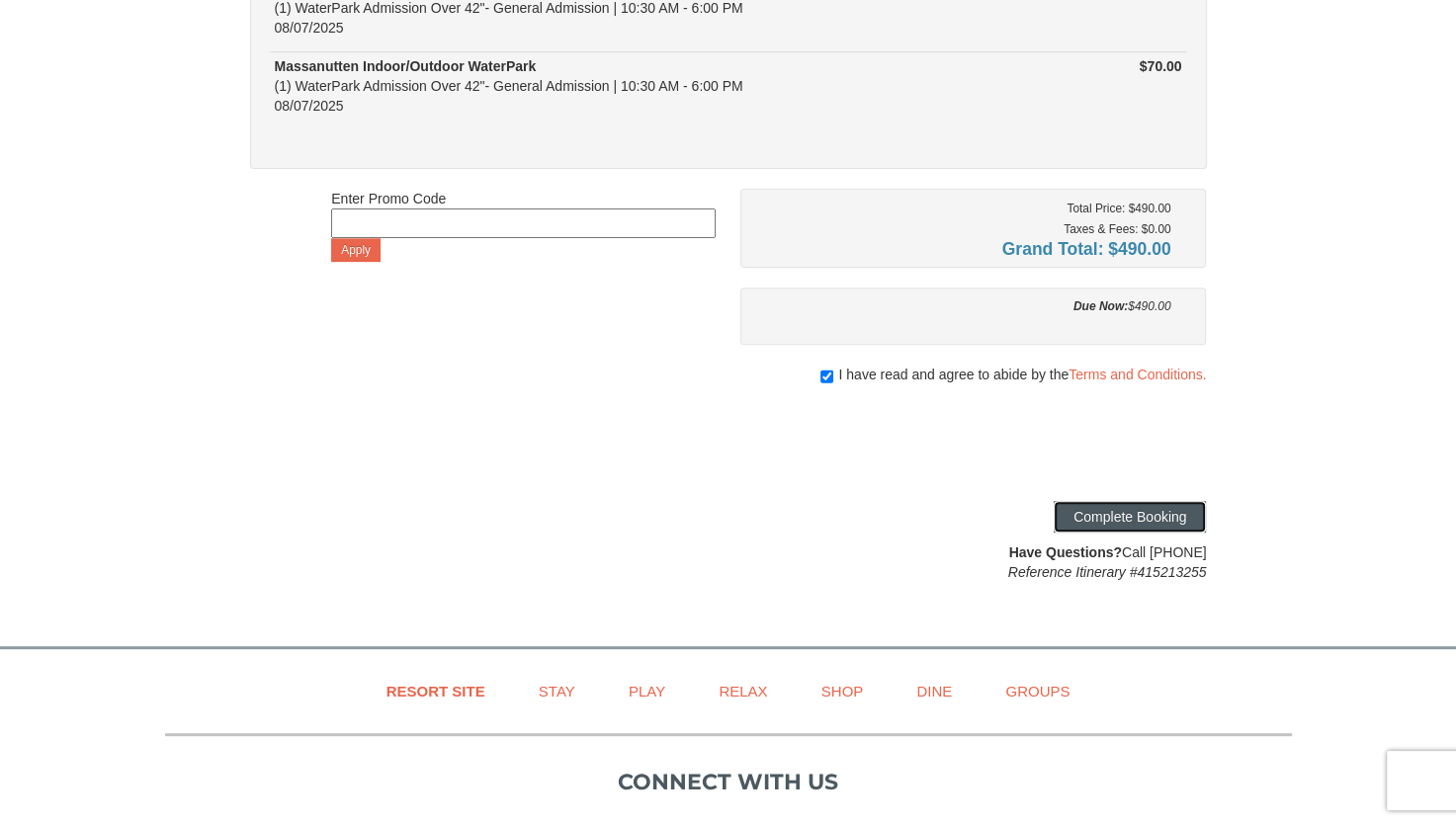 click on "Complete Booking" at bounding box center (1130, 517) 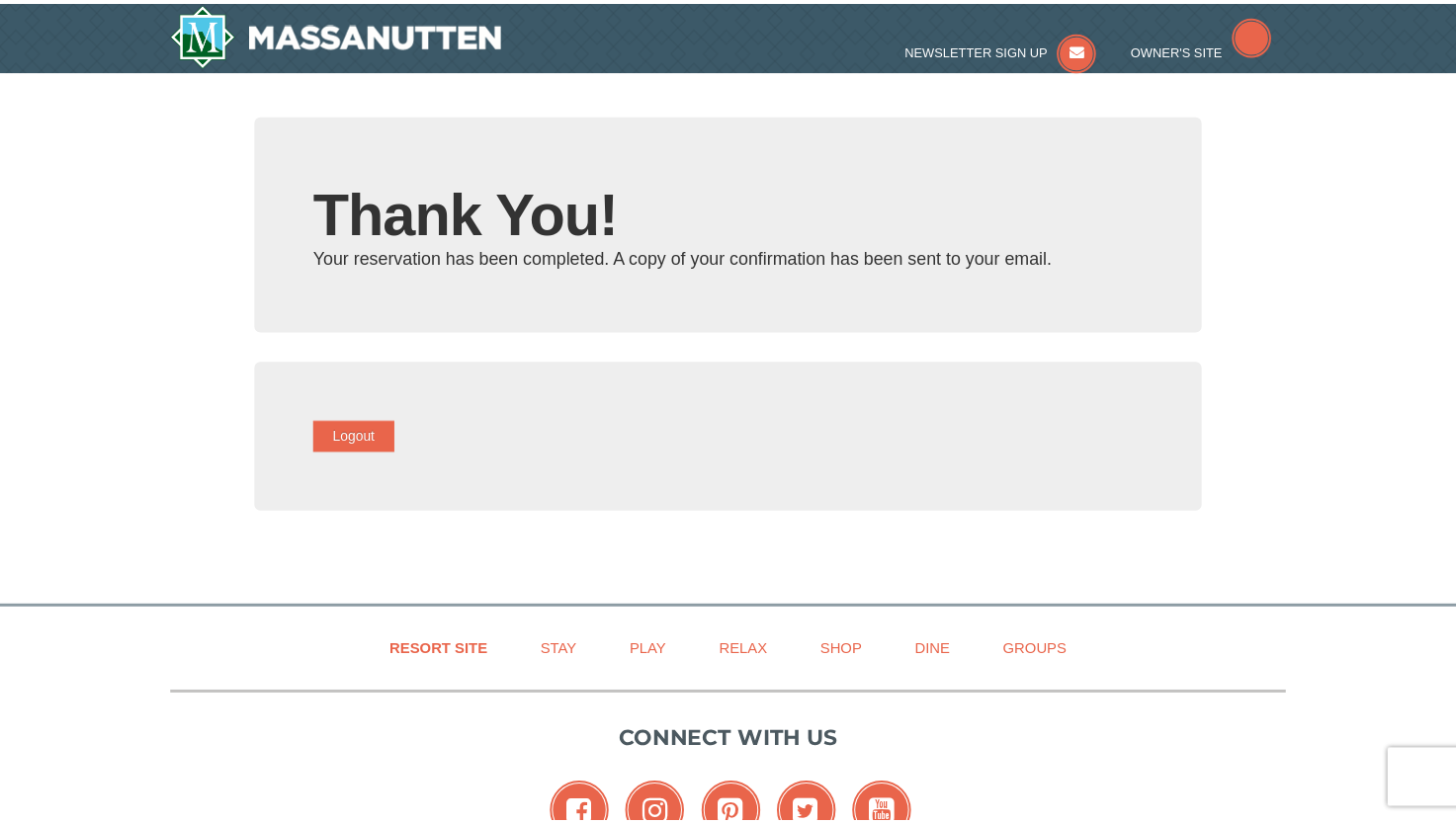 scroll, scrollTop: 0, scrollLeft: 0, axis: both 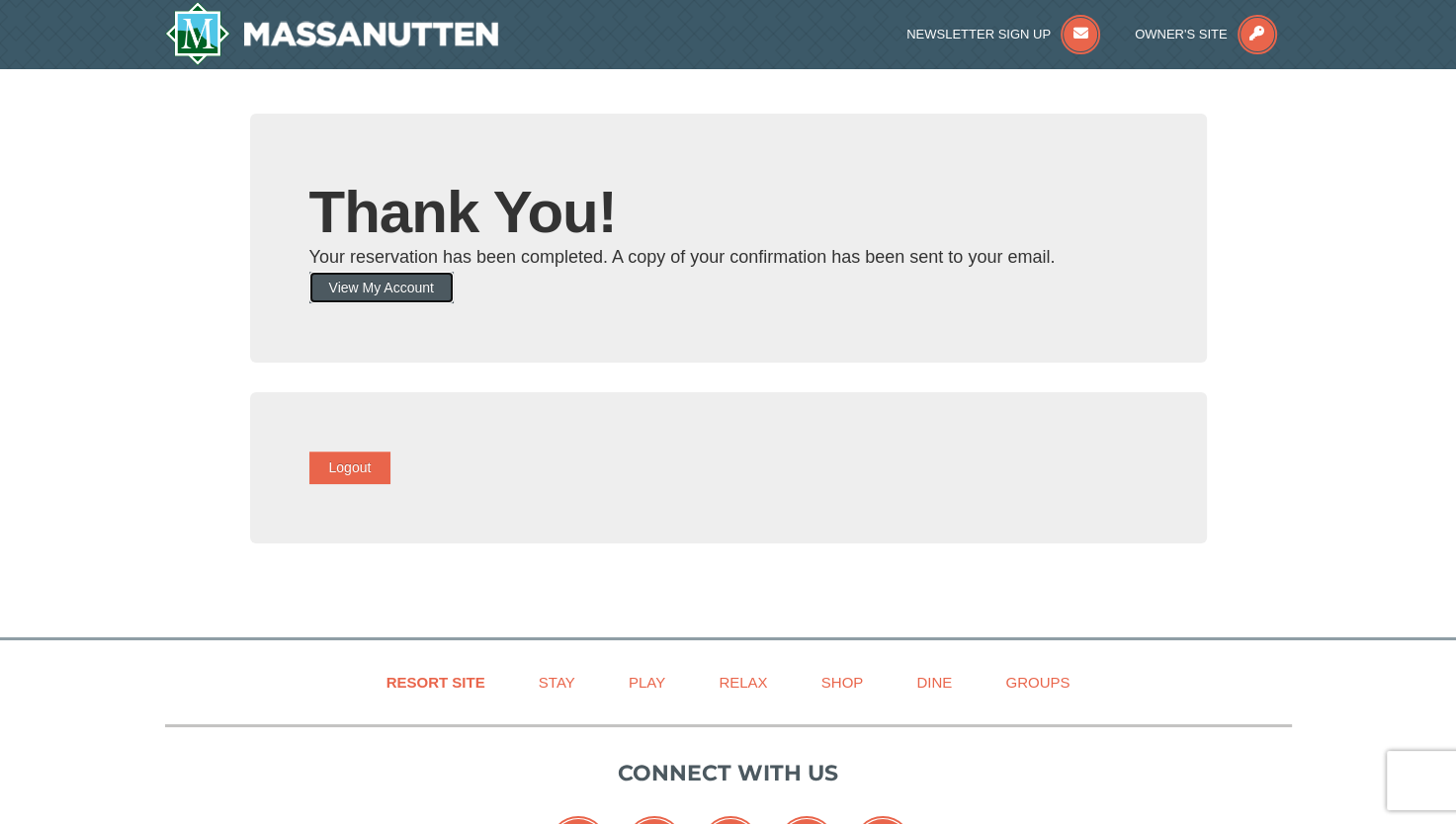 click on "View My Account" at bounding box center [382, 288] 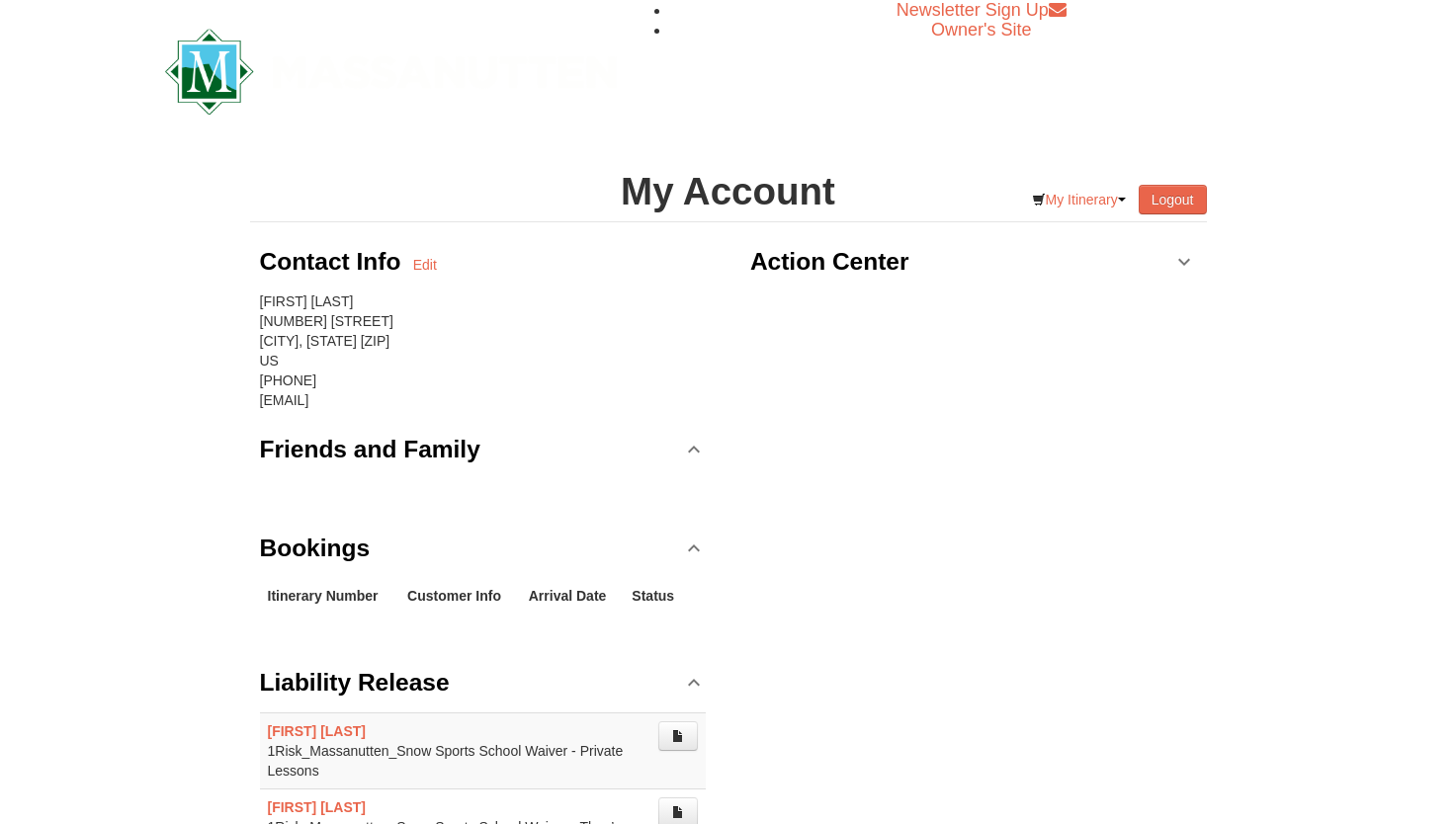scroll, scrollTop: 0, scrollLeft: 0, axis: both 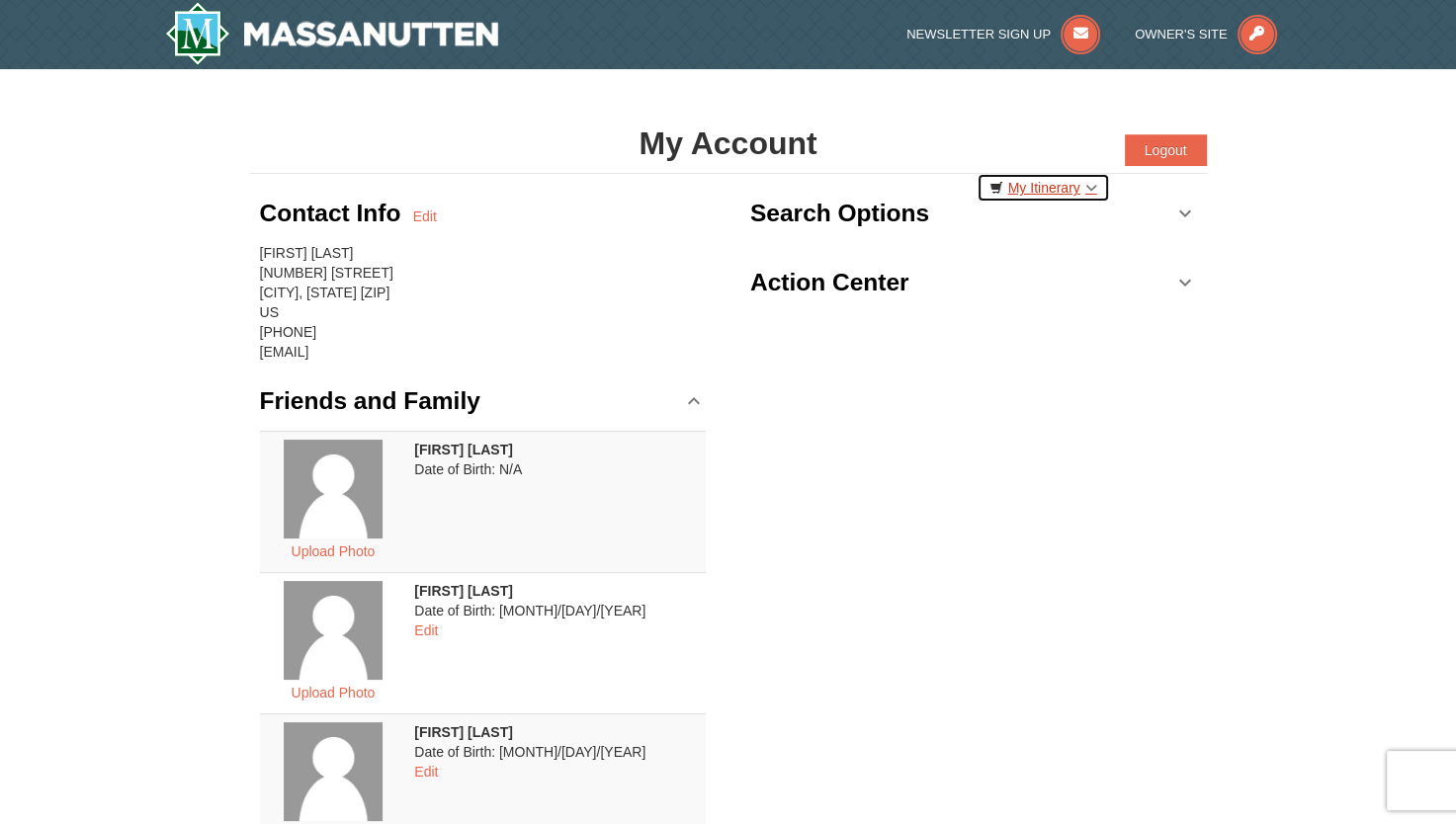 click on "My Itinerary" at bounding box center [1043, 188] 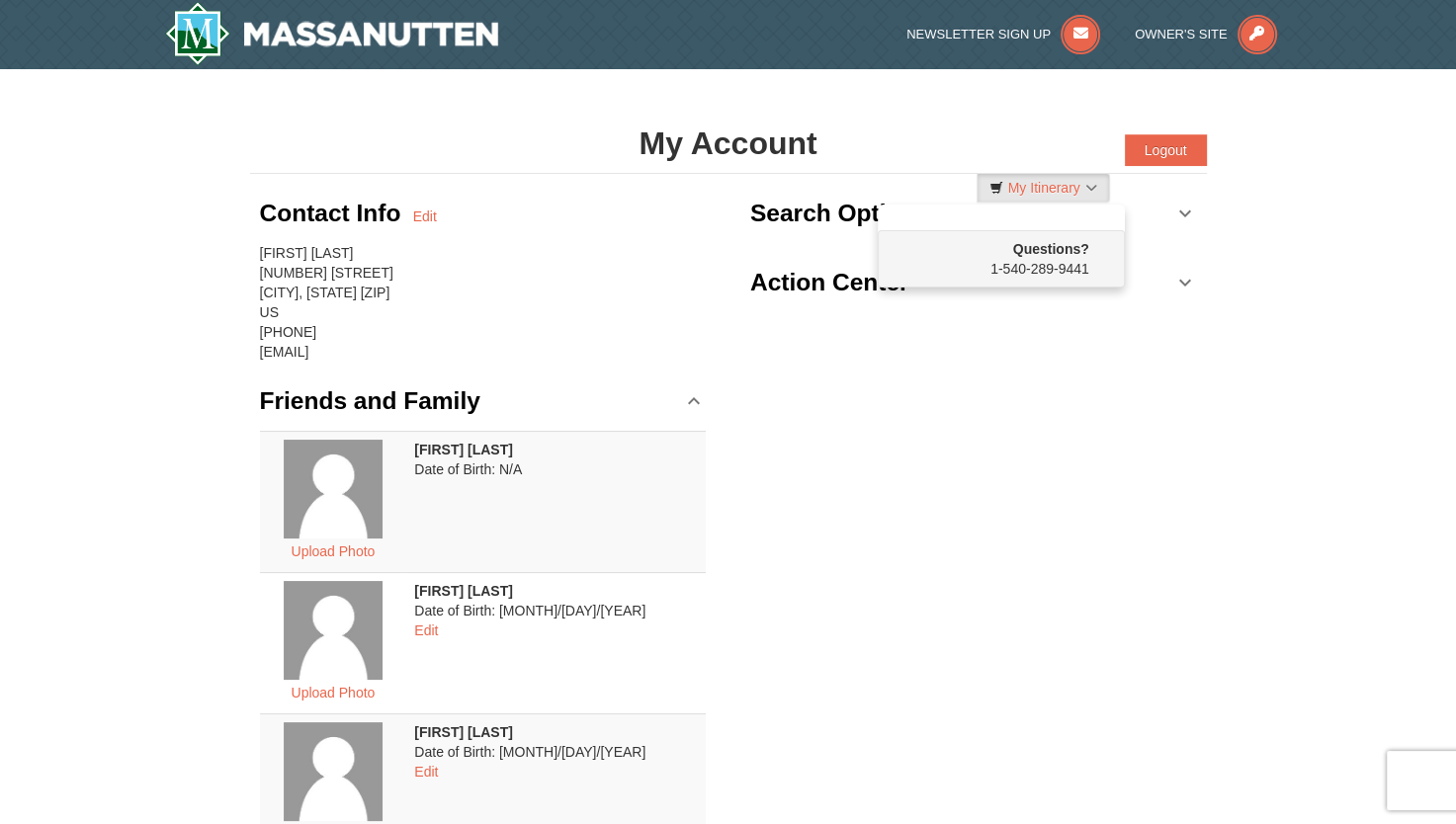 click on "Contact Info
Edit
[FIRST] [LAST]
[NUMBER] [STREET]
[CITY], [STATE]  [ZIP]
[COUNTRY]
[PHONE]
[EMAIL]
Friends and Family
Upload Photo [FIRST] [LAST] Date of Birth: N/A Upload Photo [FIRST] [LAST] Date of Birth: [MONTH]/[DAY]/[YEAR] Edit Upload Photo [FIRST]  [LAST] Date of Birth: [MONTH]/[DAY]/[YEAR] Edit
Bookings
Itinerary Number
Customer Info
Arrival Date
[NUMBER]" at bounding box center (728, 867) 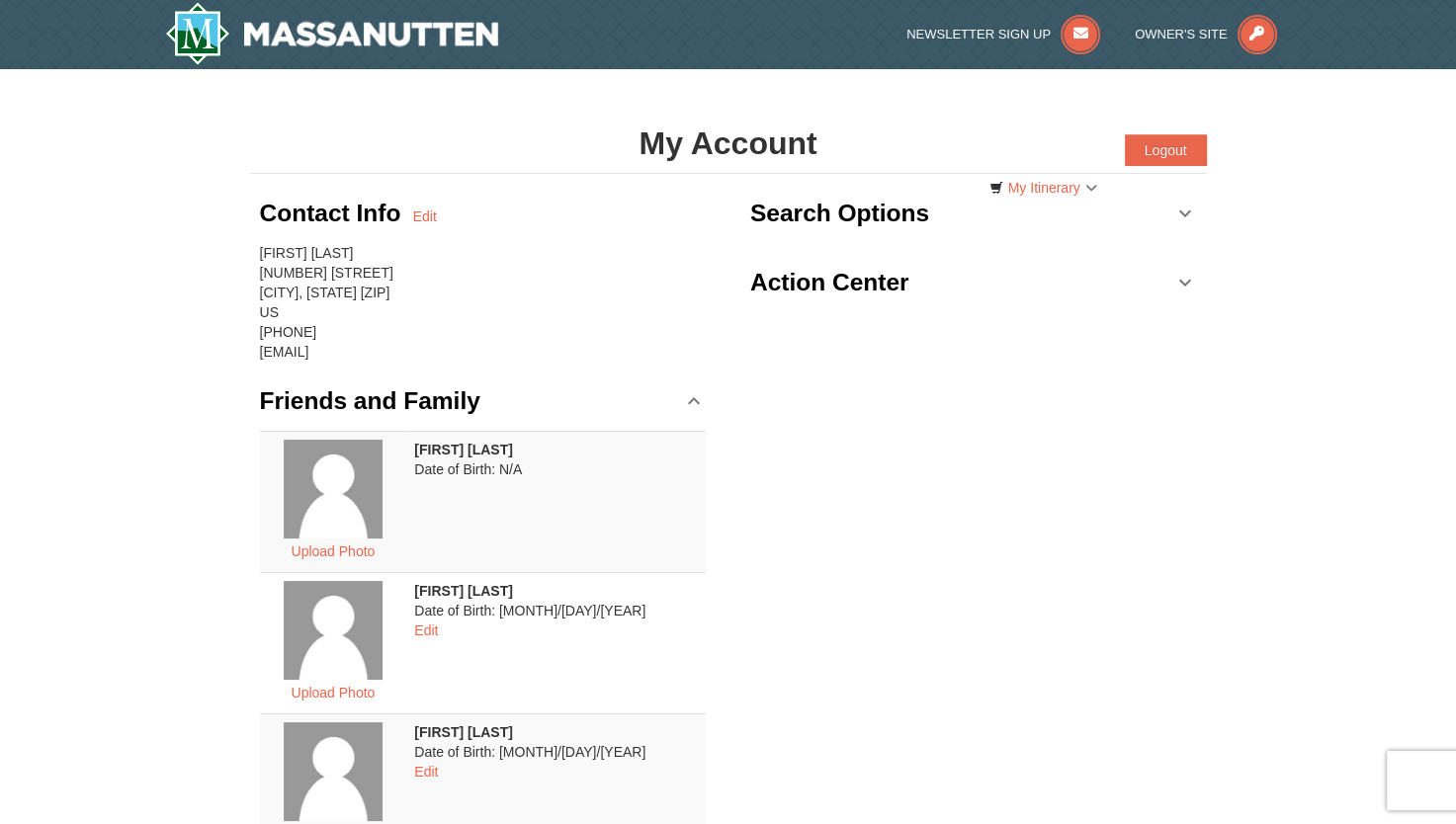 click on "Action Center" at bounding box center (974, 283) 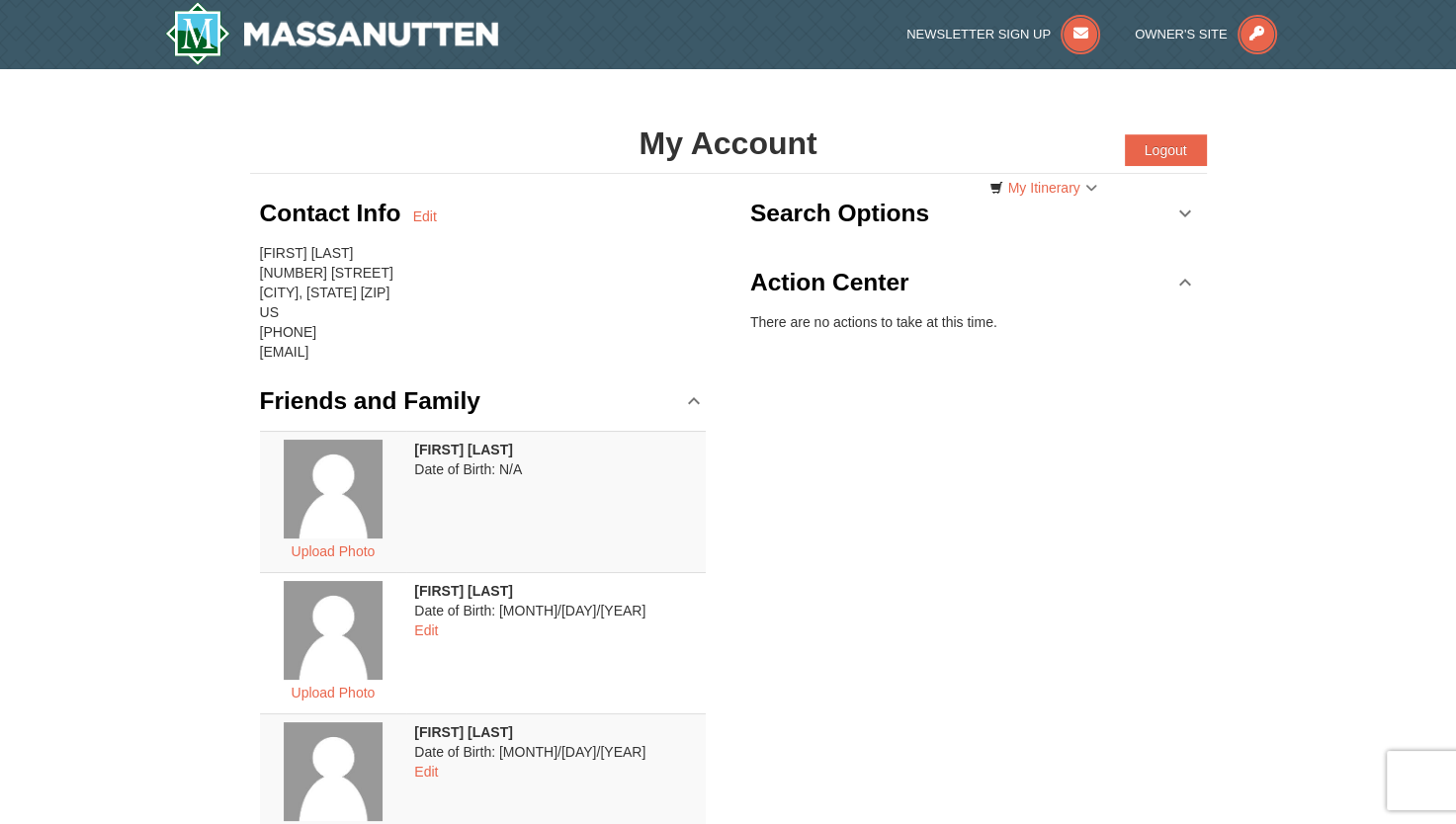 click on "Search Options" at bounding box center [974, 213] 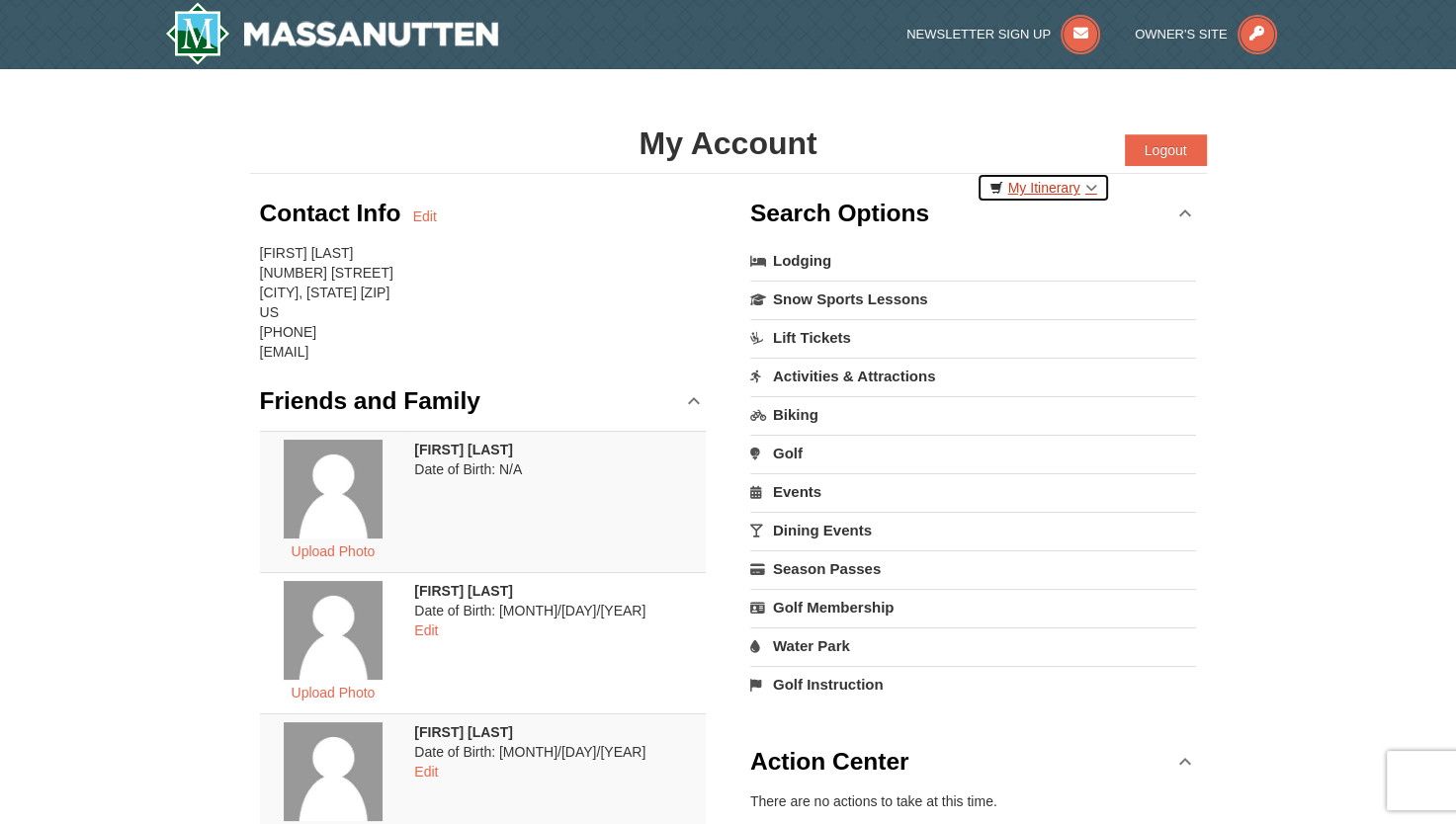 click on "My Itinerary" at bounding box center [1043, 188] 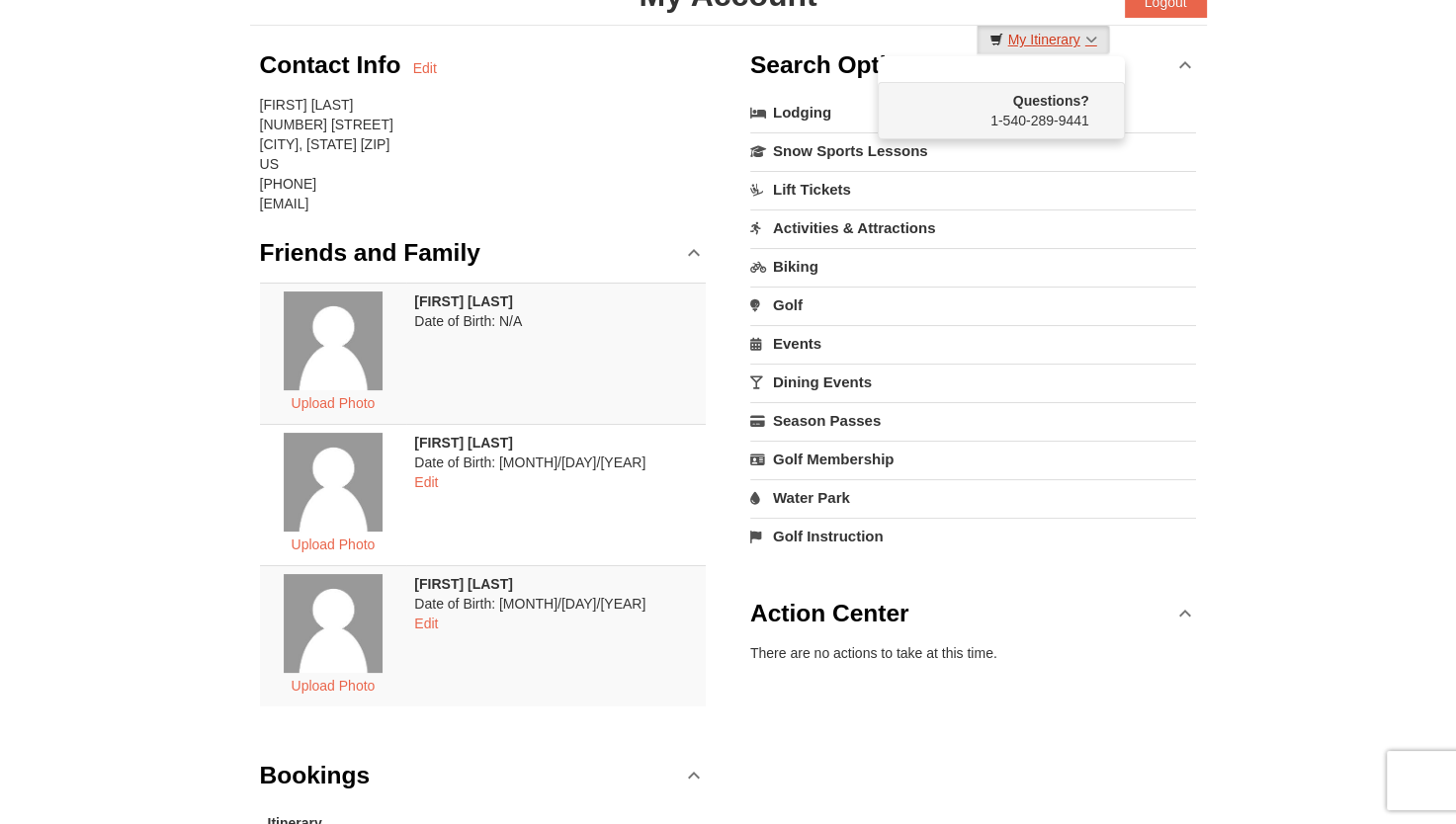 scroll, scrollTop: 74, scrollLeft: 0, axis: vertical 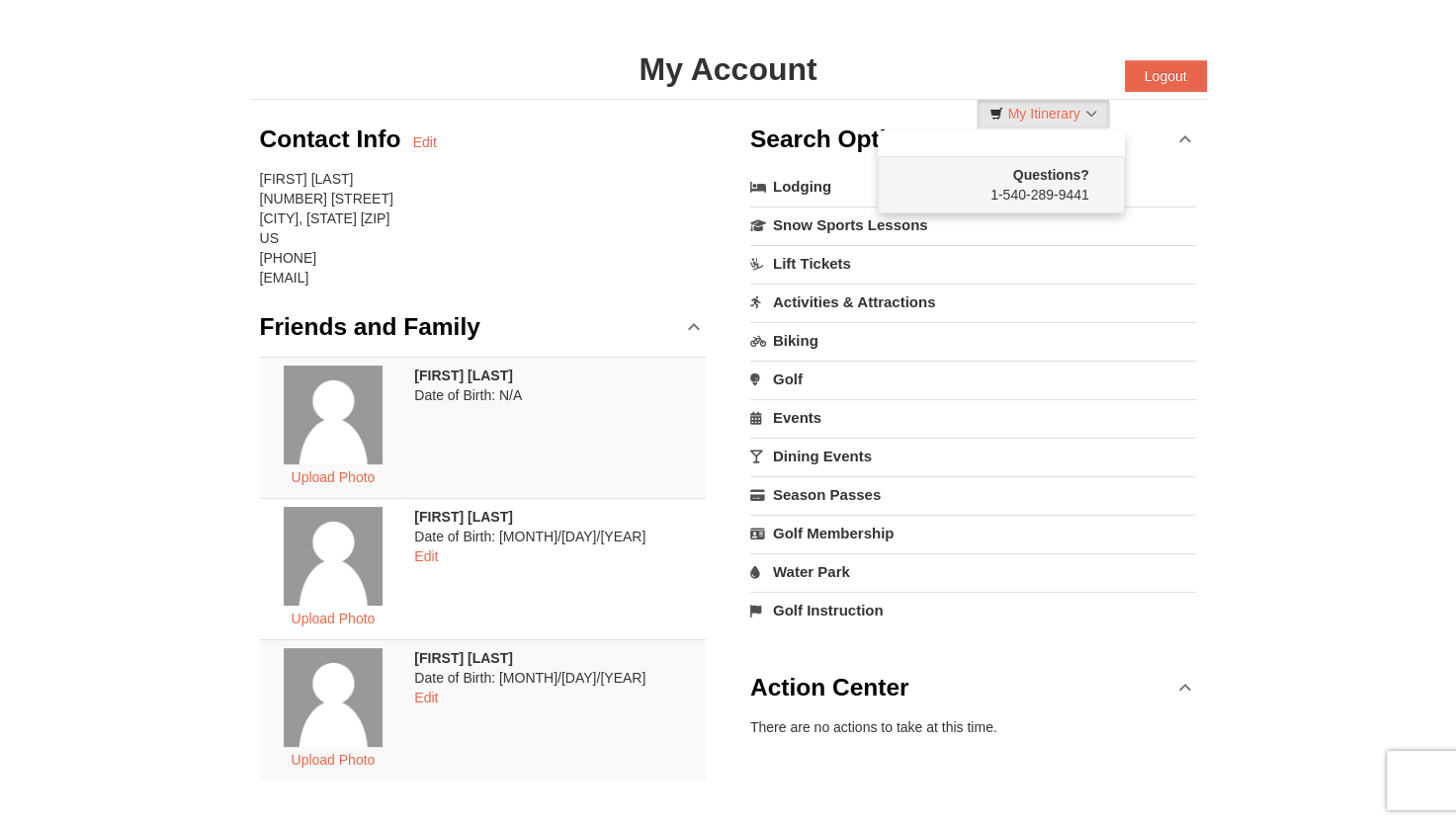 click on "Water Park" at bounding box center [974, 571] 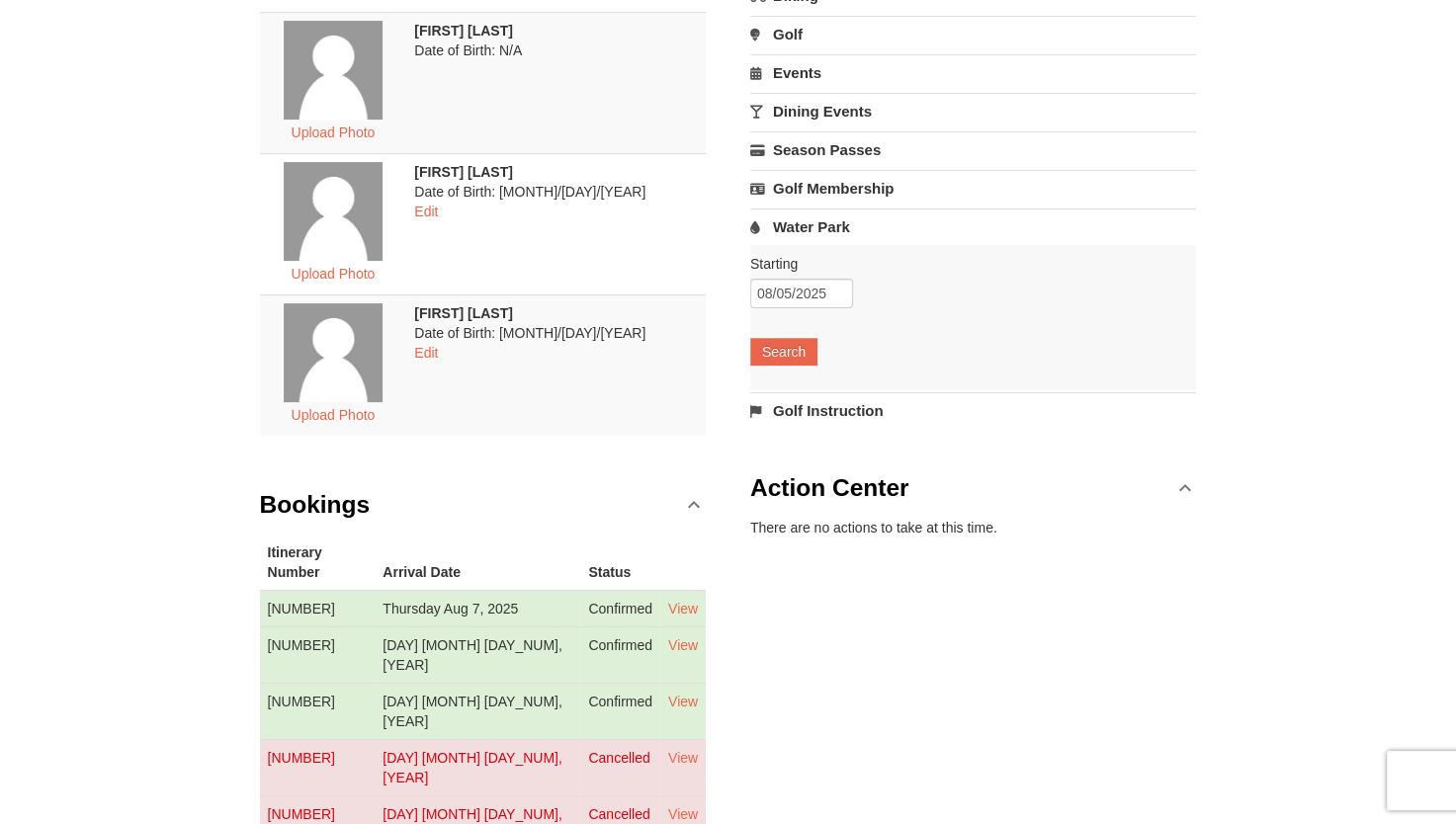 scroll, scrollTop: 0, scrollLeft: 0, axis: both 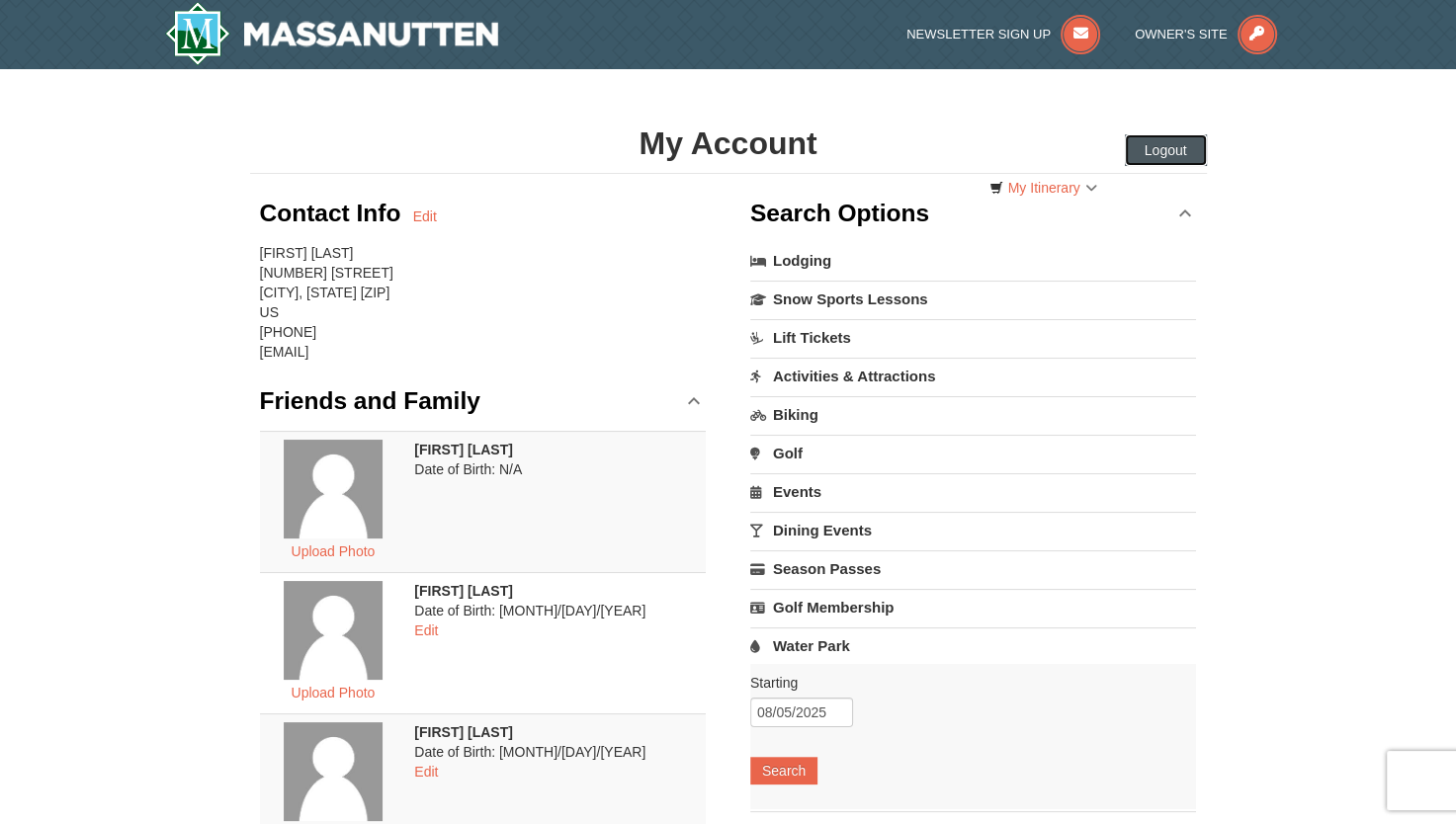click on "Logout" at bounding box center (1165, 150) 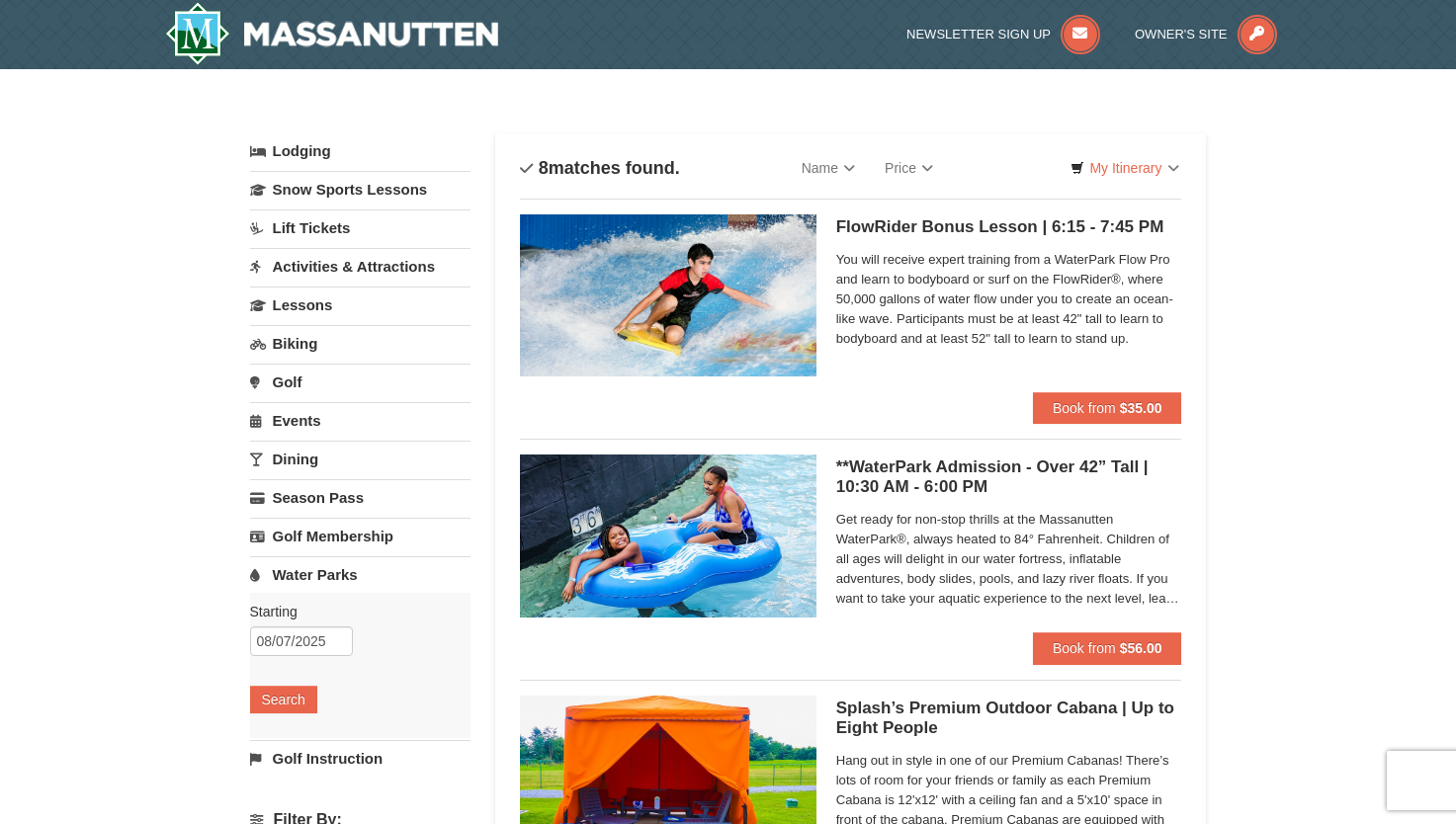 scroll, scrollTop: 0, scrollLeft: 0, axis: both 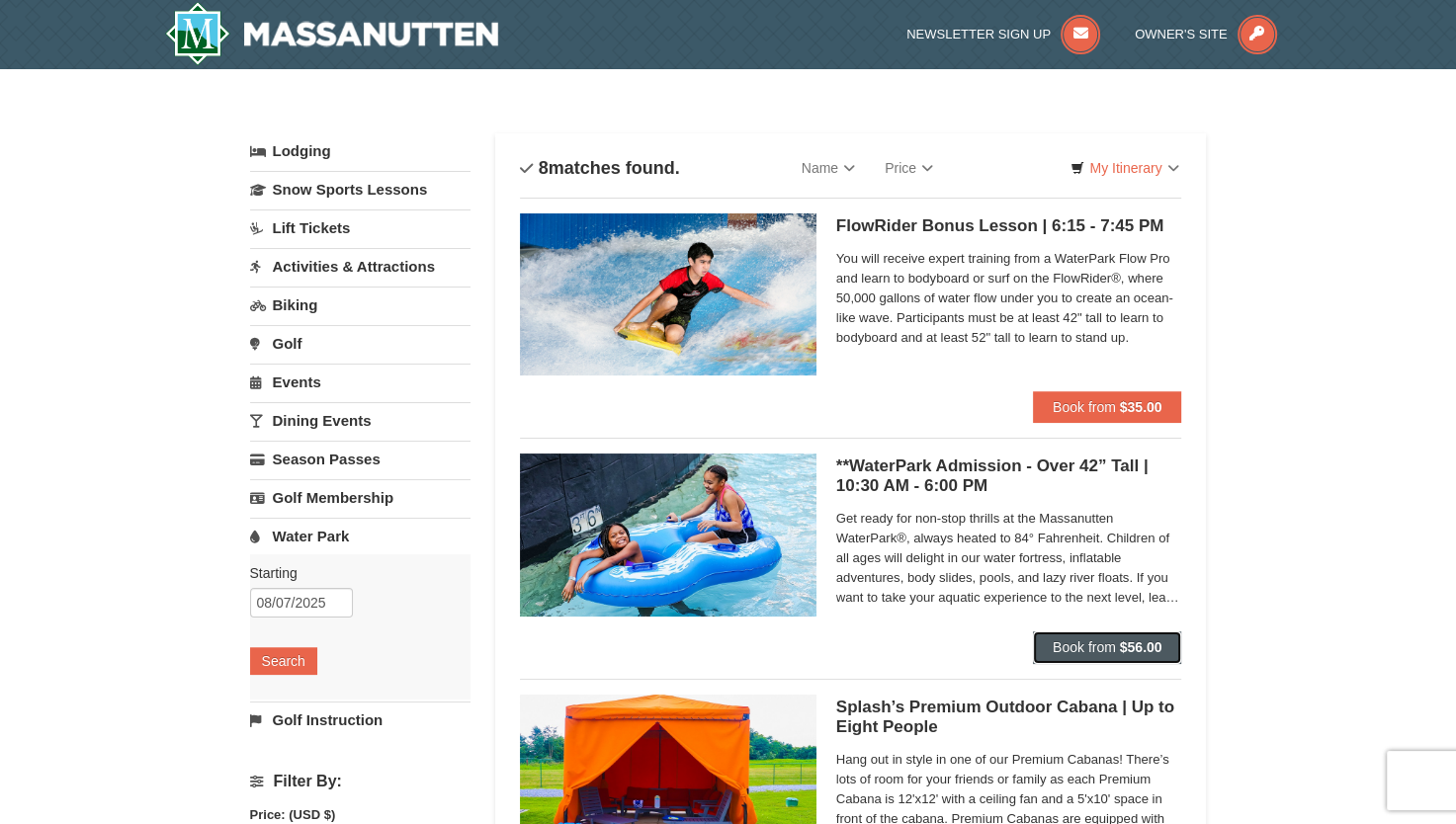 click on "Book from" at bounding box center [1084, 647] 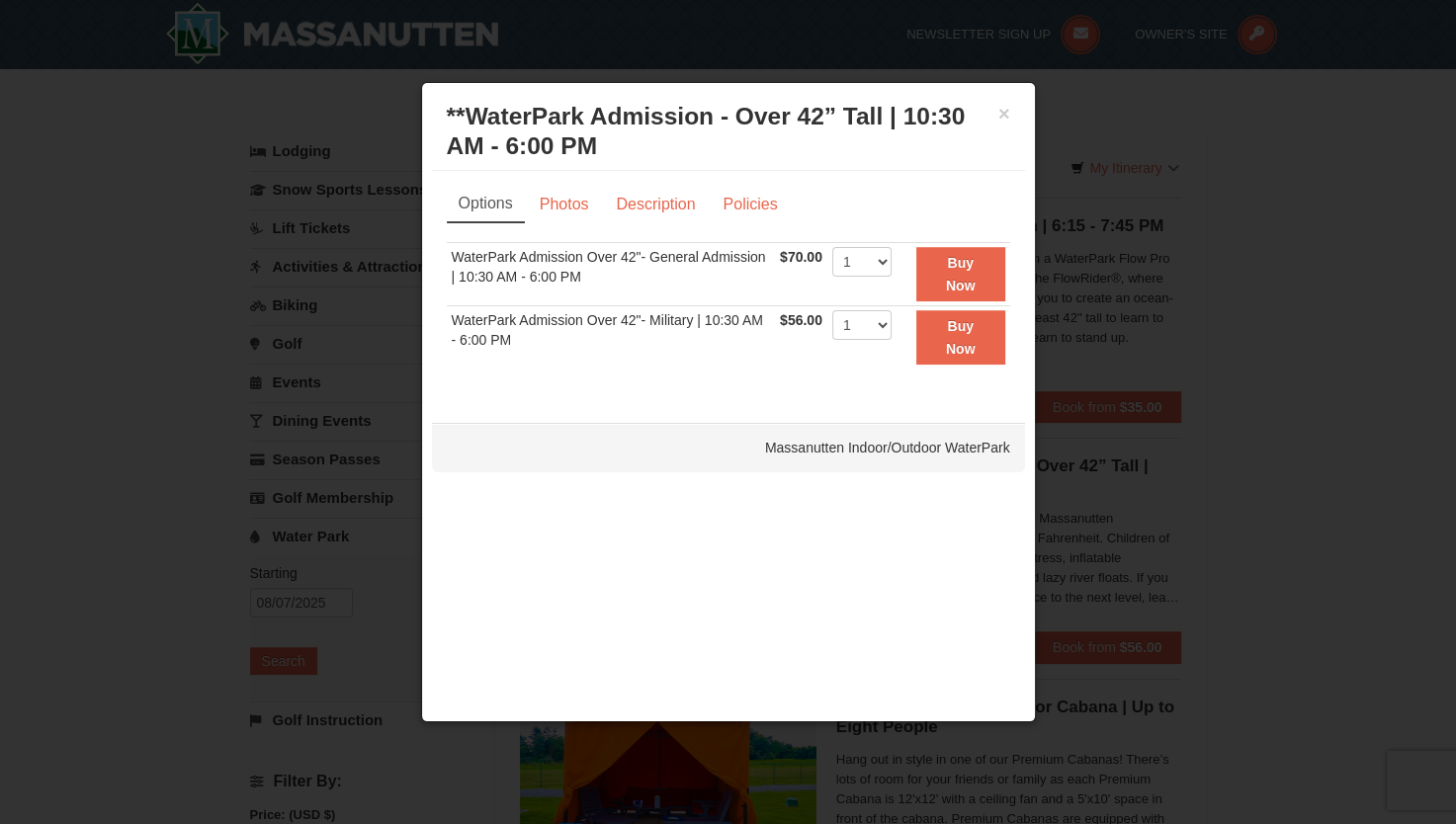 click at bounding box center [728, 412] 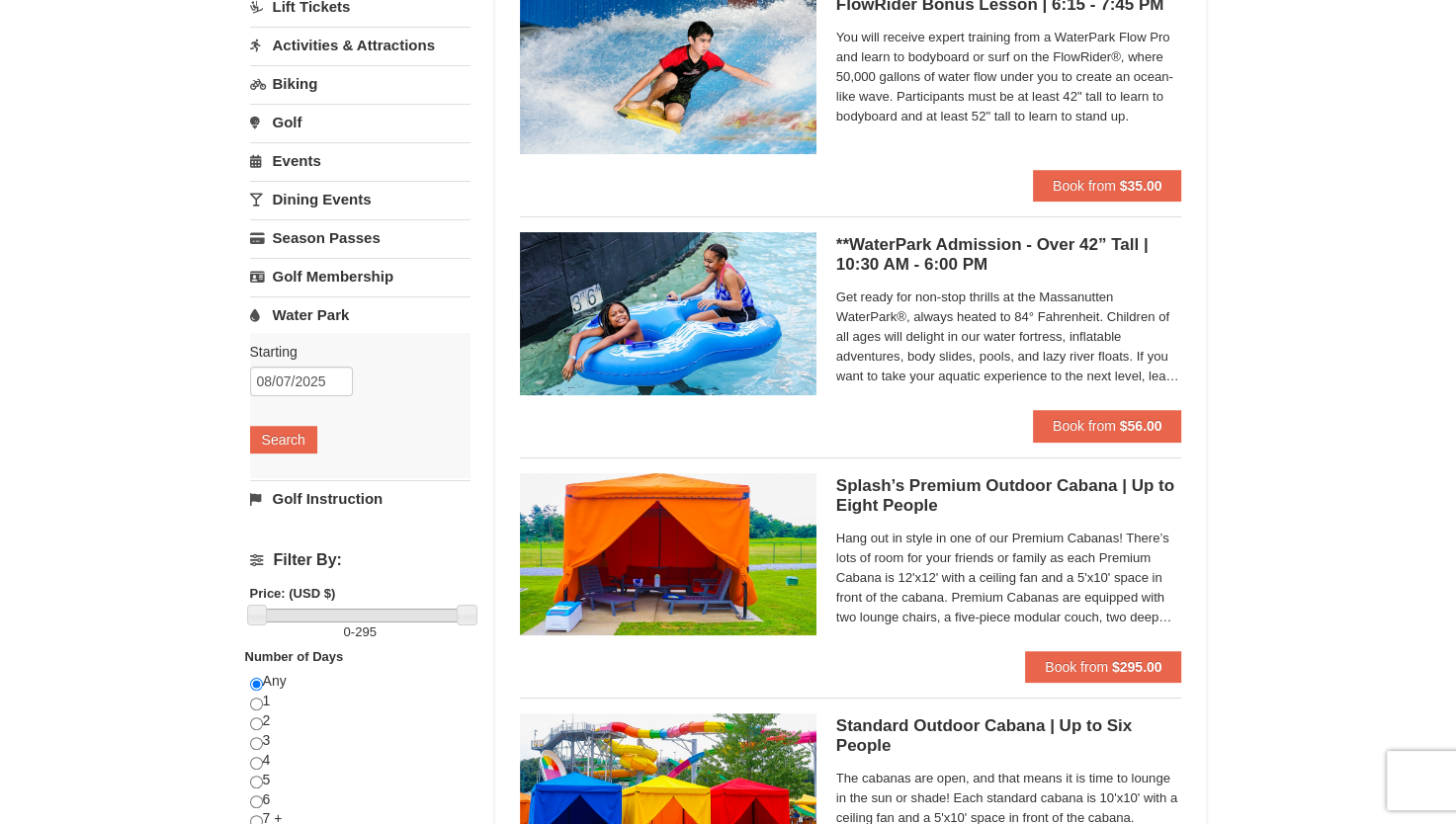 scroll, scrollTop: 0, scrollLeft: 0, axis: both 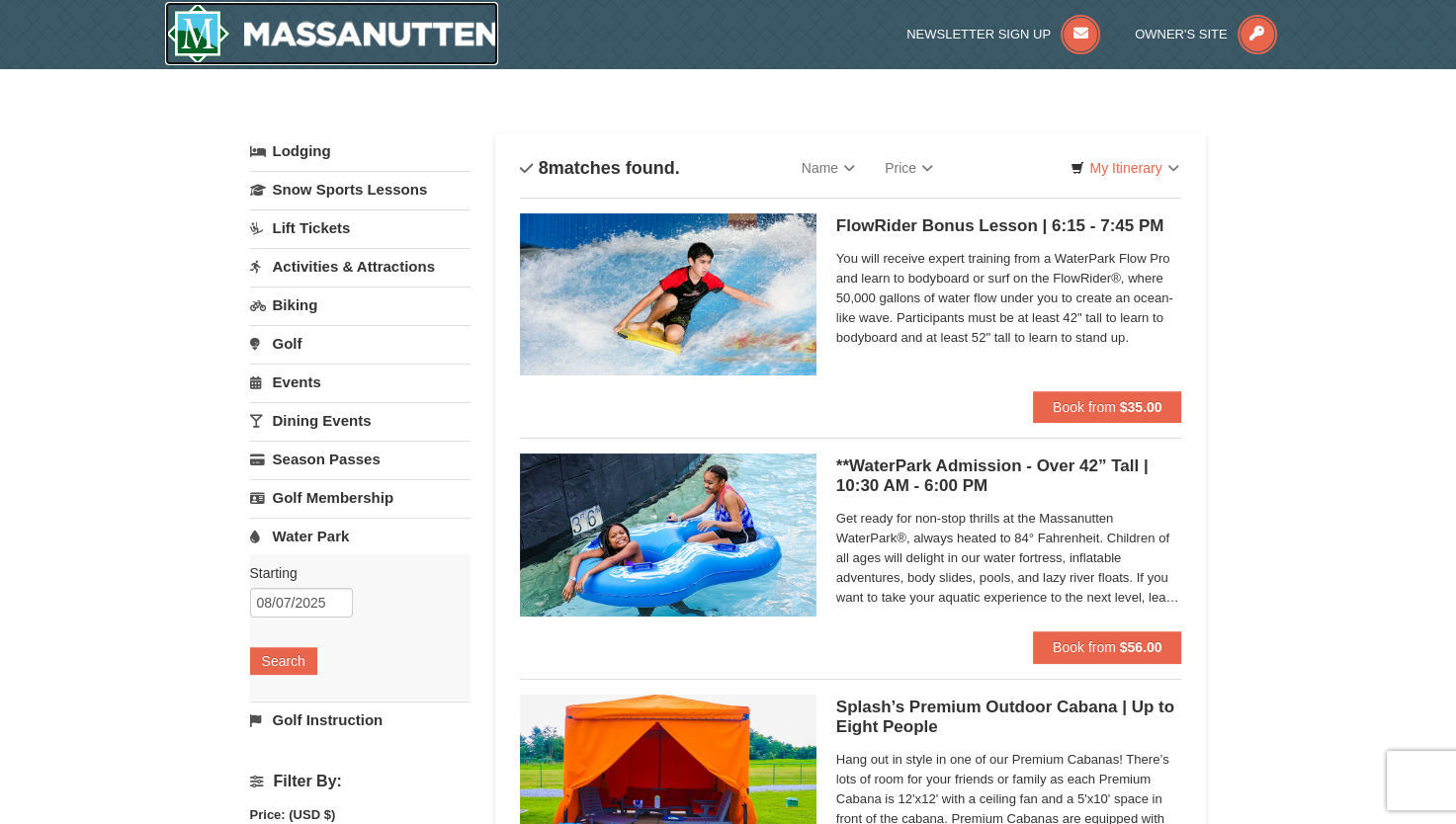 click at bounding box center [332, 34] 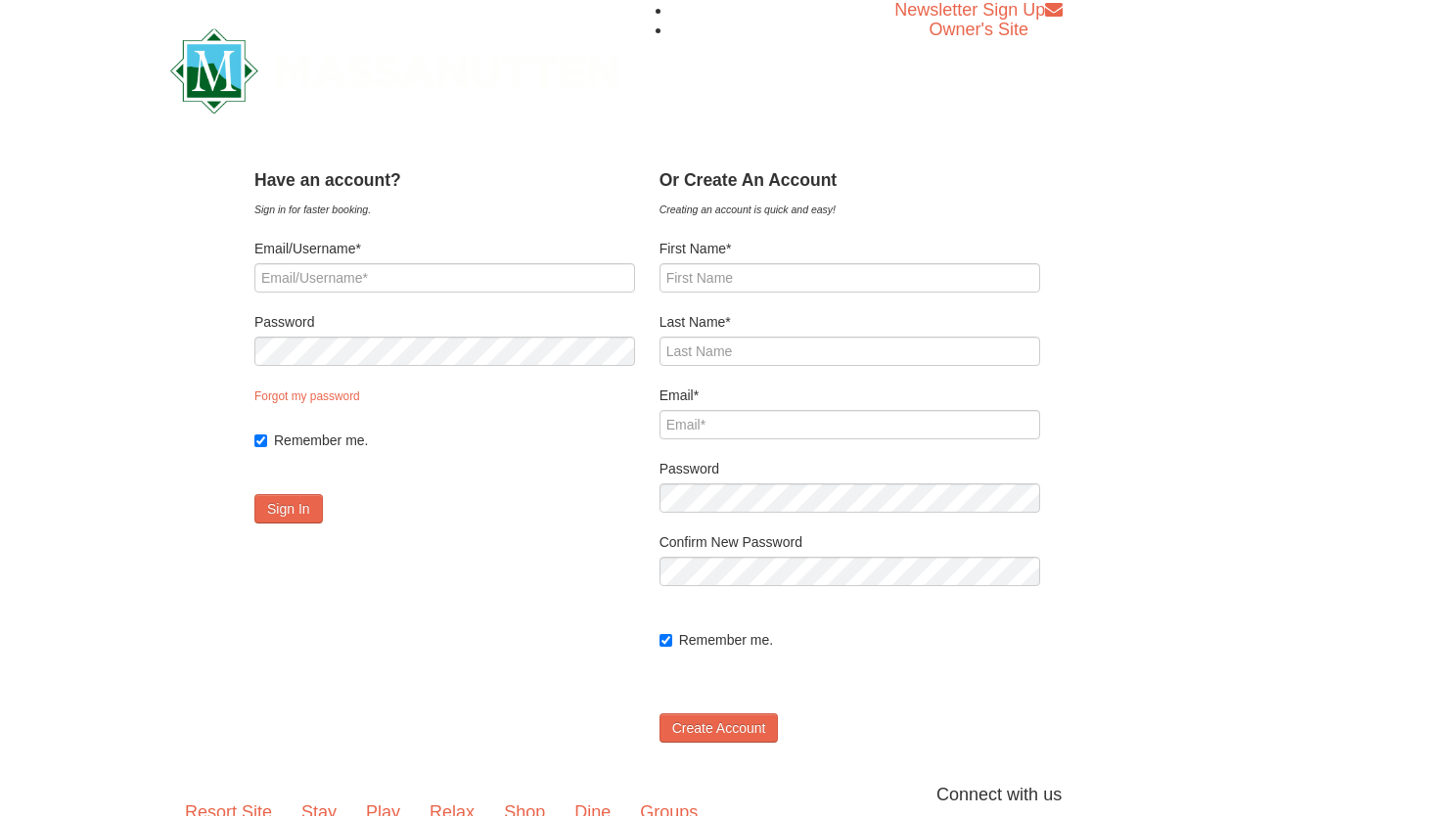 type on "[EMAIL]" 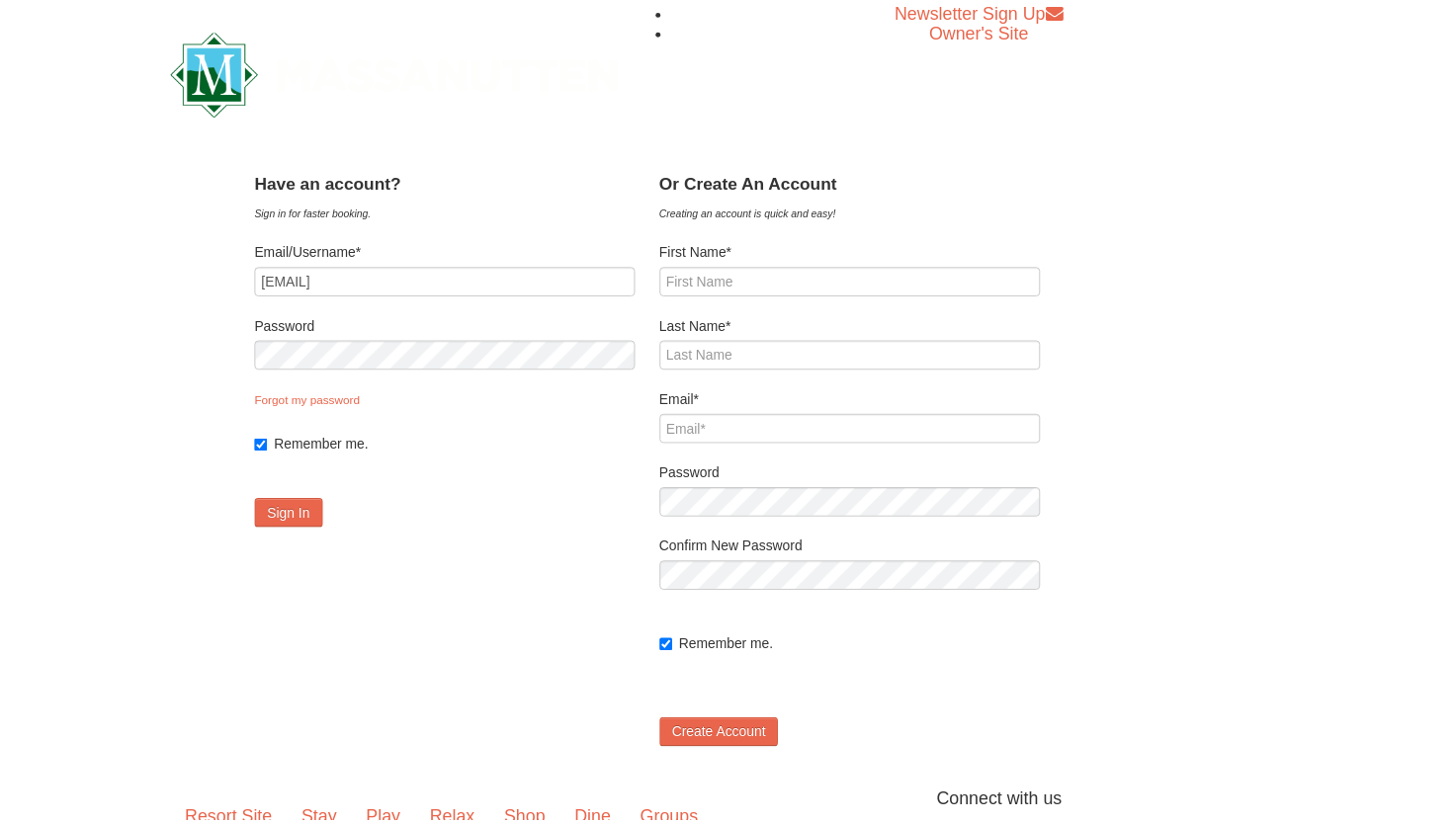 scroll, scrollTop: 0, scrollLeft: 0, axis: both 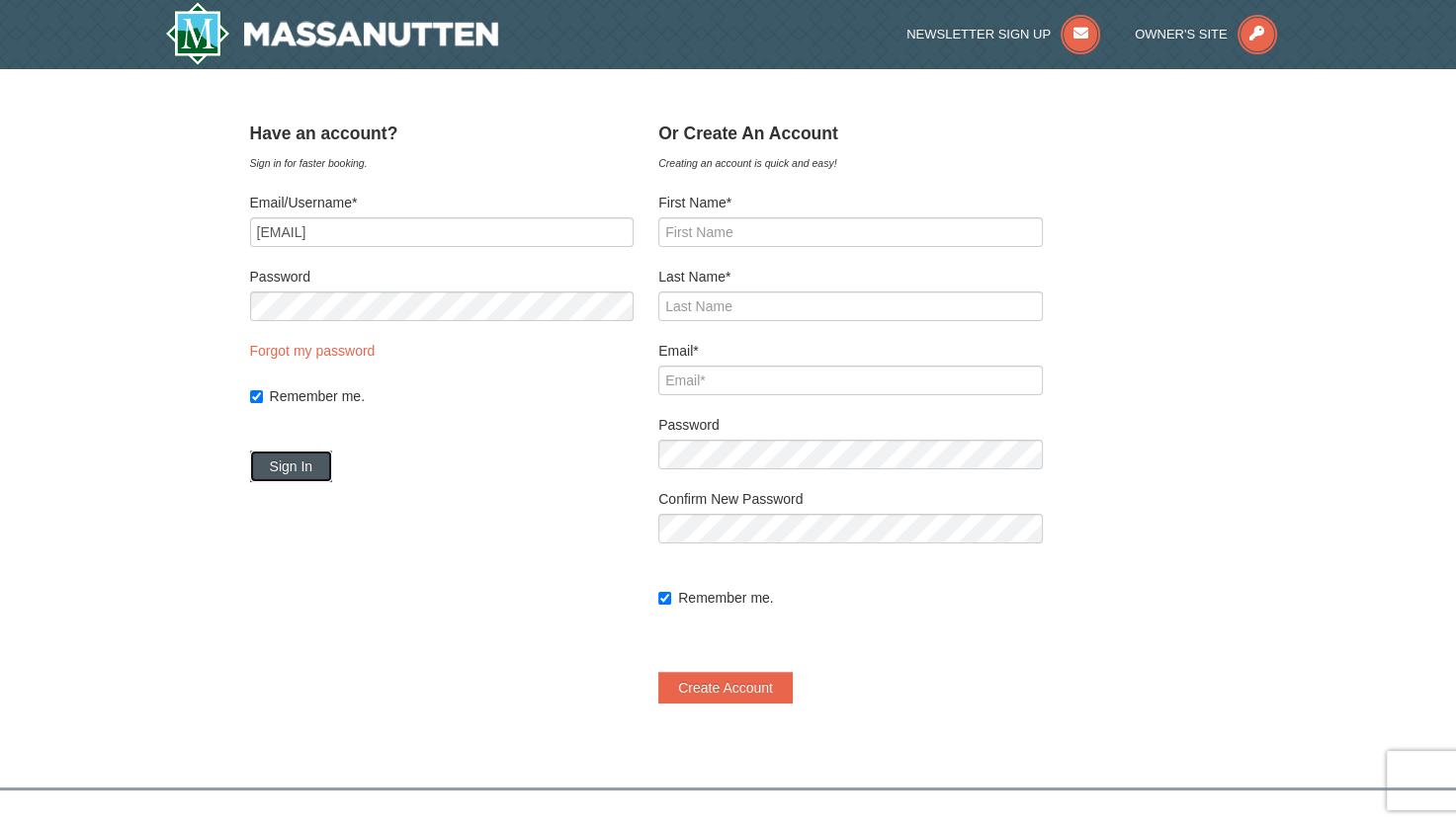 click on "Sign In" at bounding box center (292, 466) 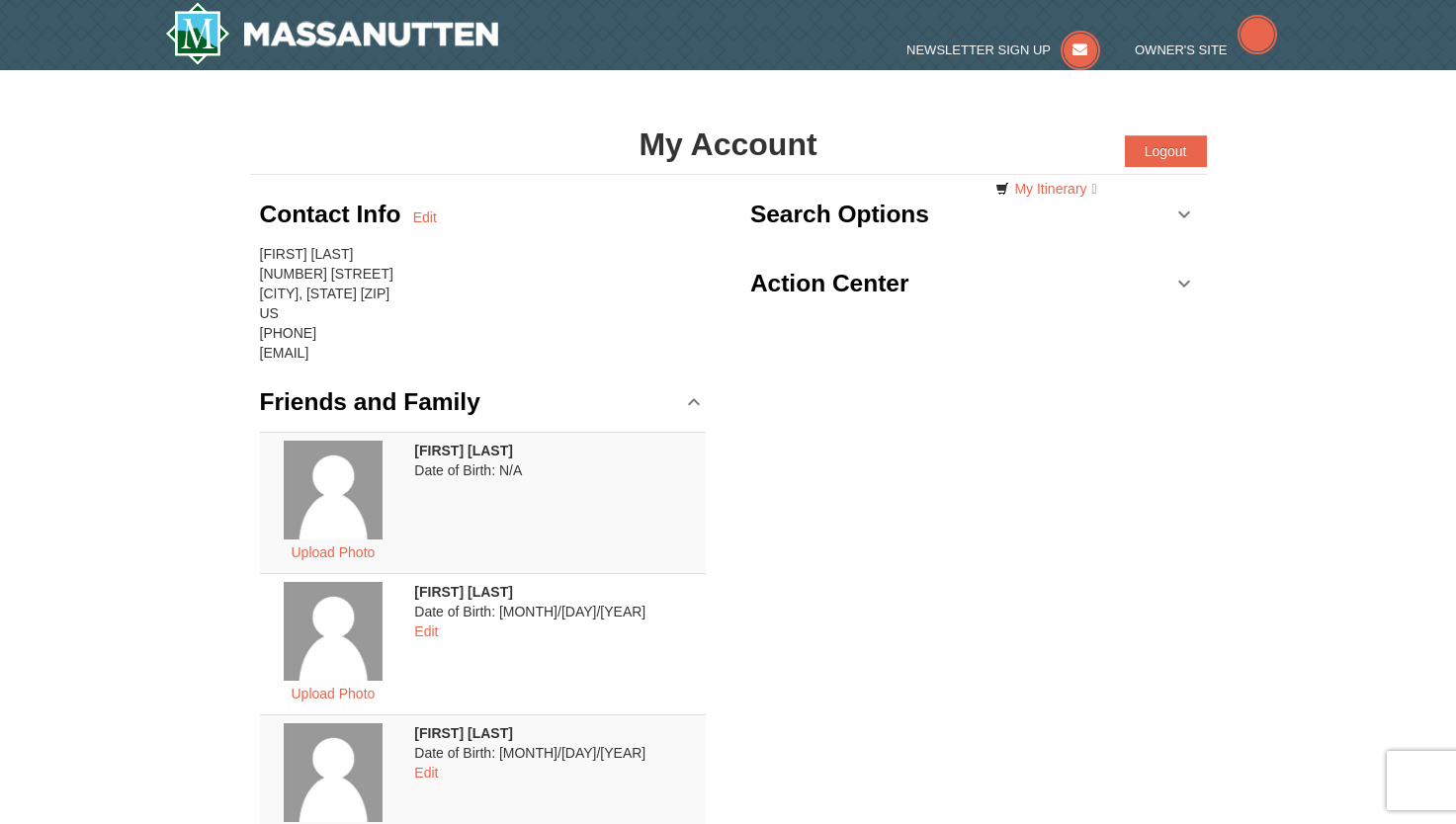 scroll, scrollTop: 0, scrollLeft: 0, axis: both 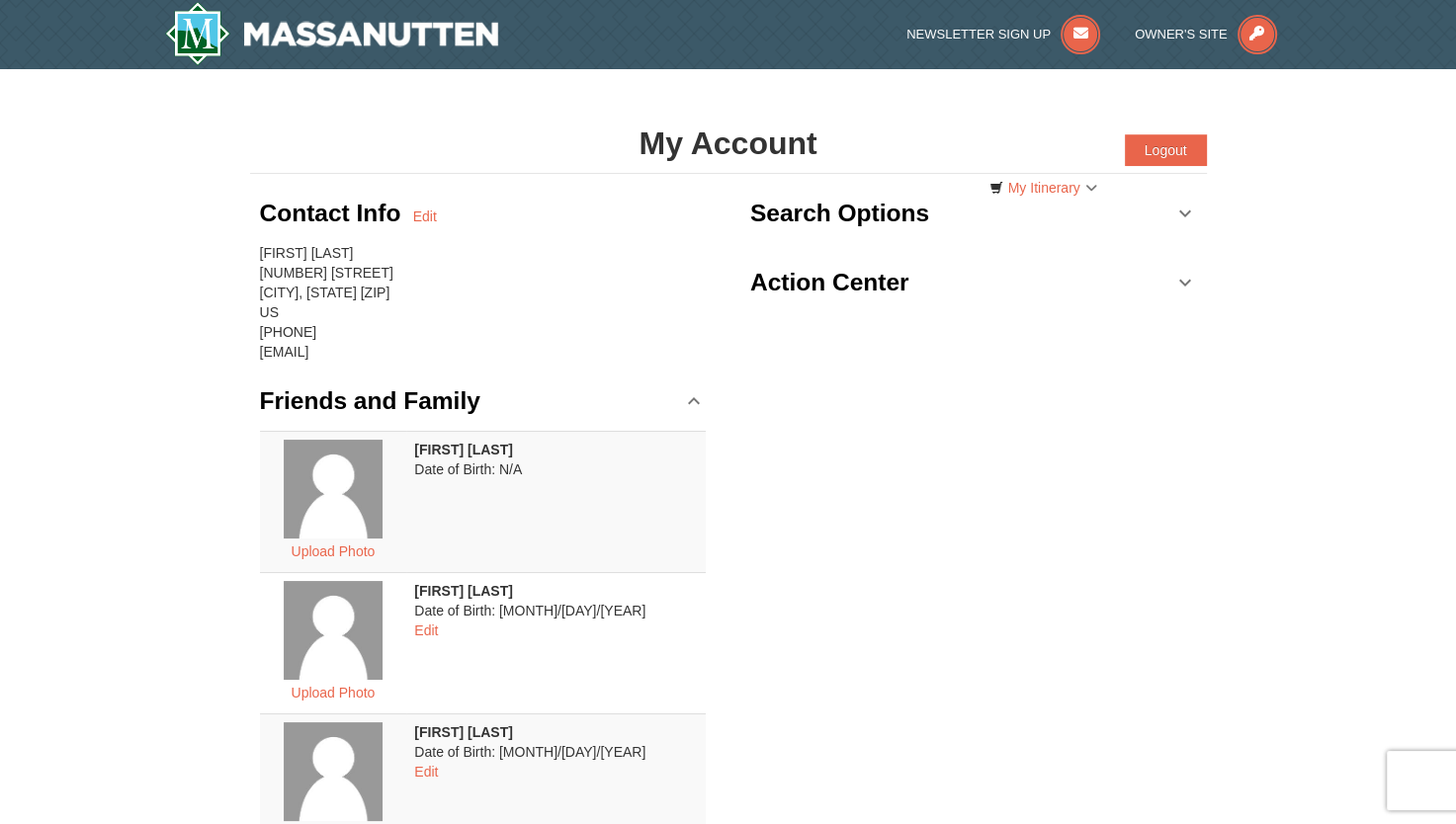 click on "Action Center" at bounding box center (974, 283) 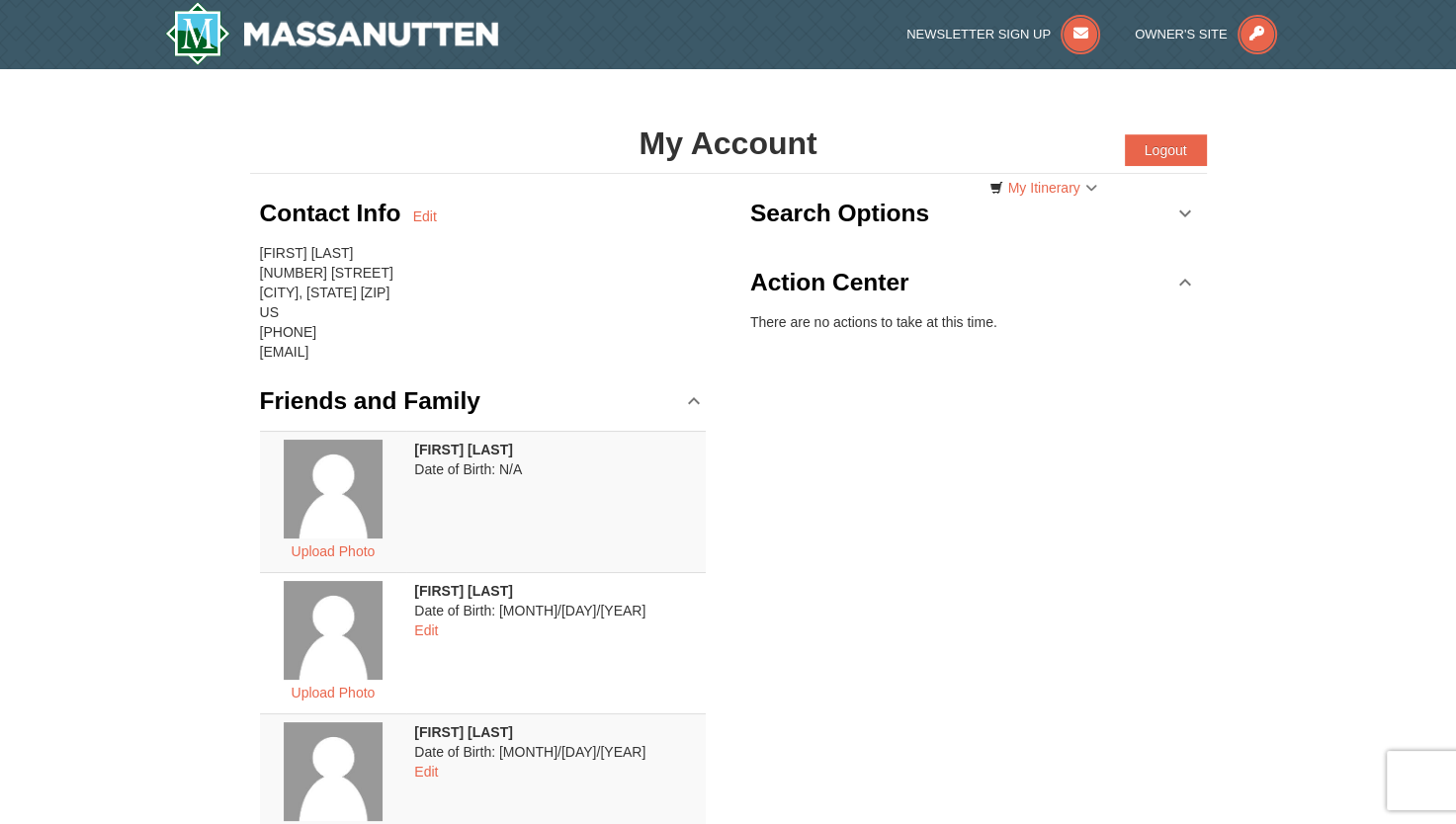 click on "Search Options" at bounding box center (974, 213) 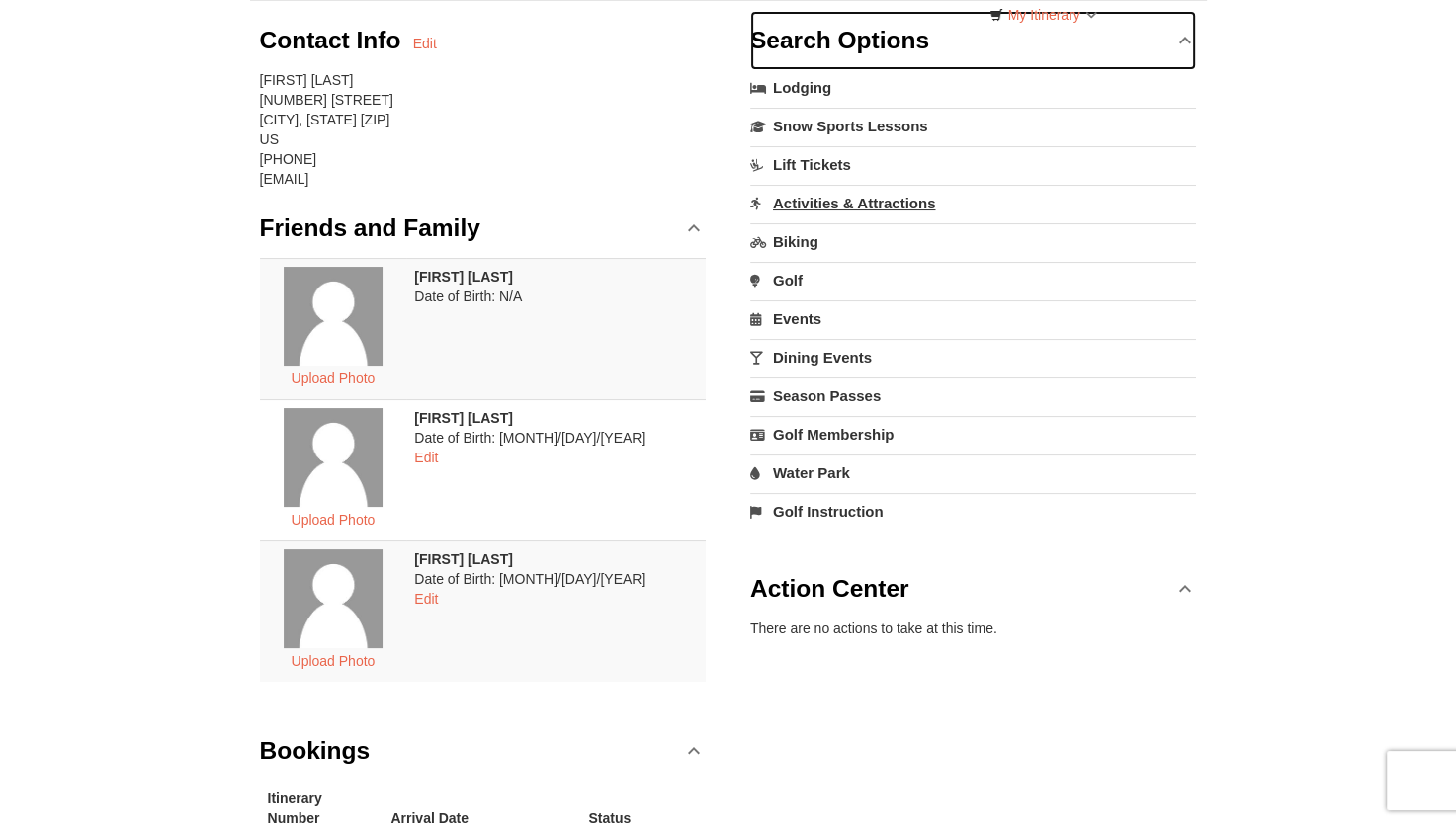 scroll, scrollTop: 0, scrollLeft: 0, axis: both 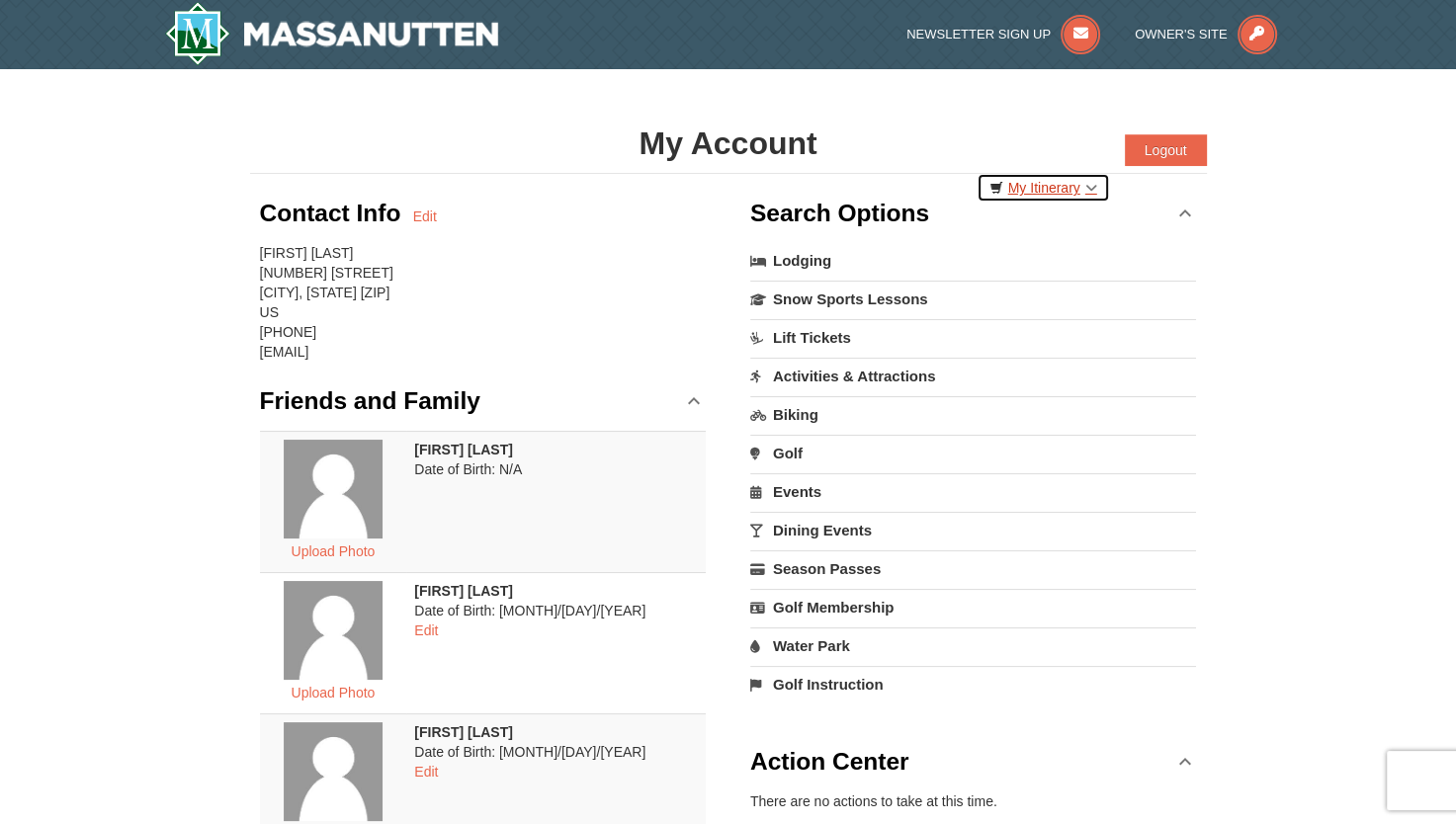click on "My Itinerary" at bounding box center [1043, 188] 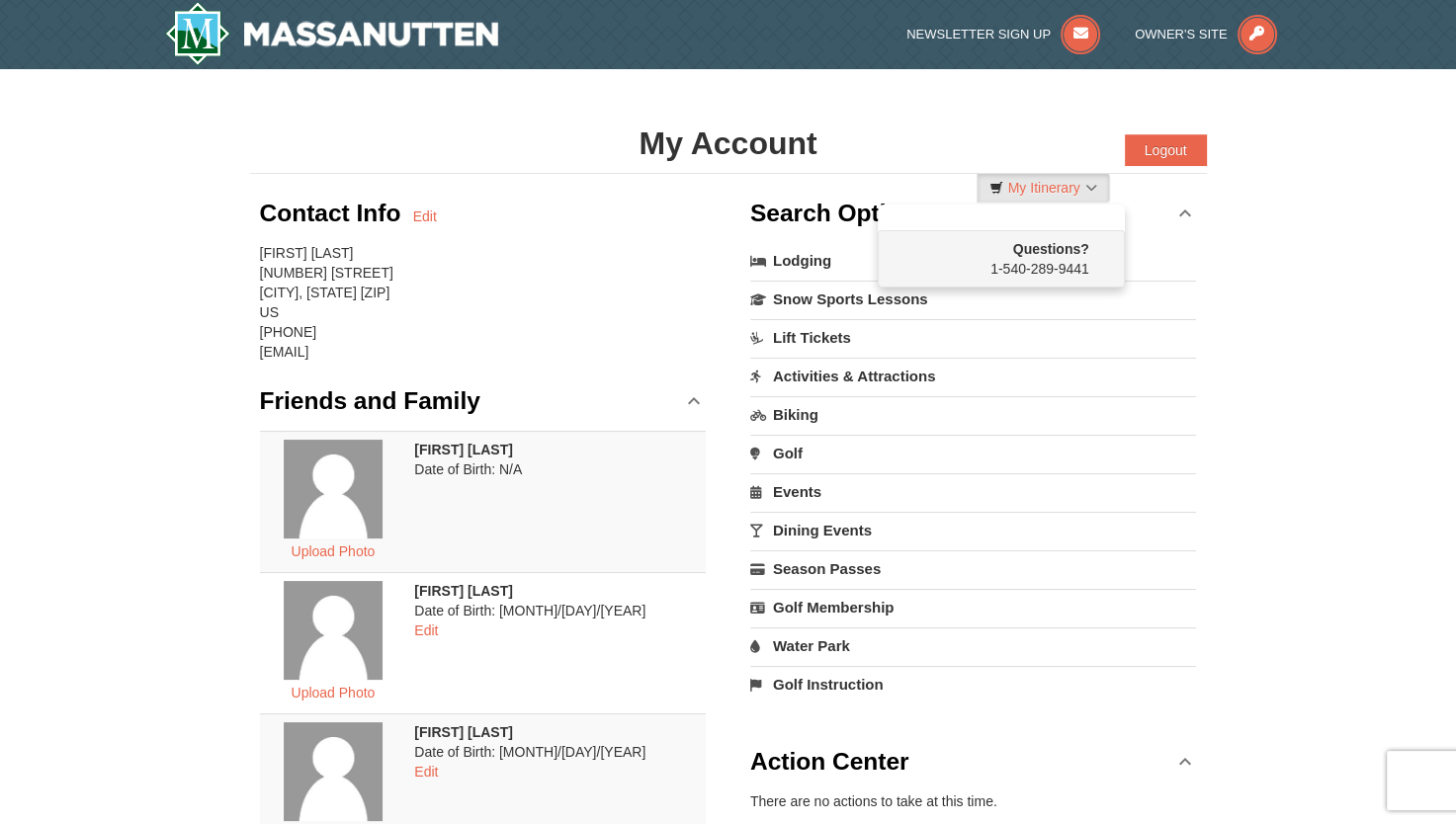 click on "Questions?  1-540-289-9441" at bounding box center (1001, 246) 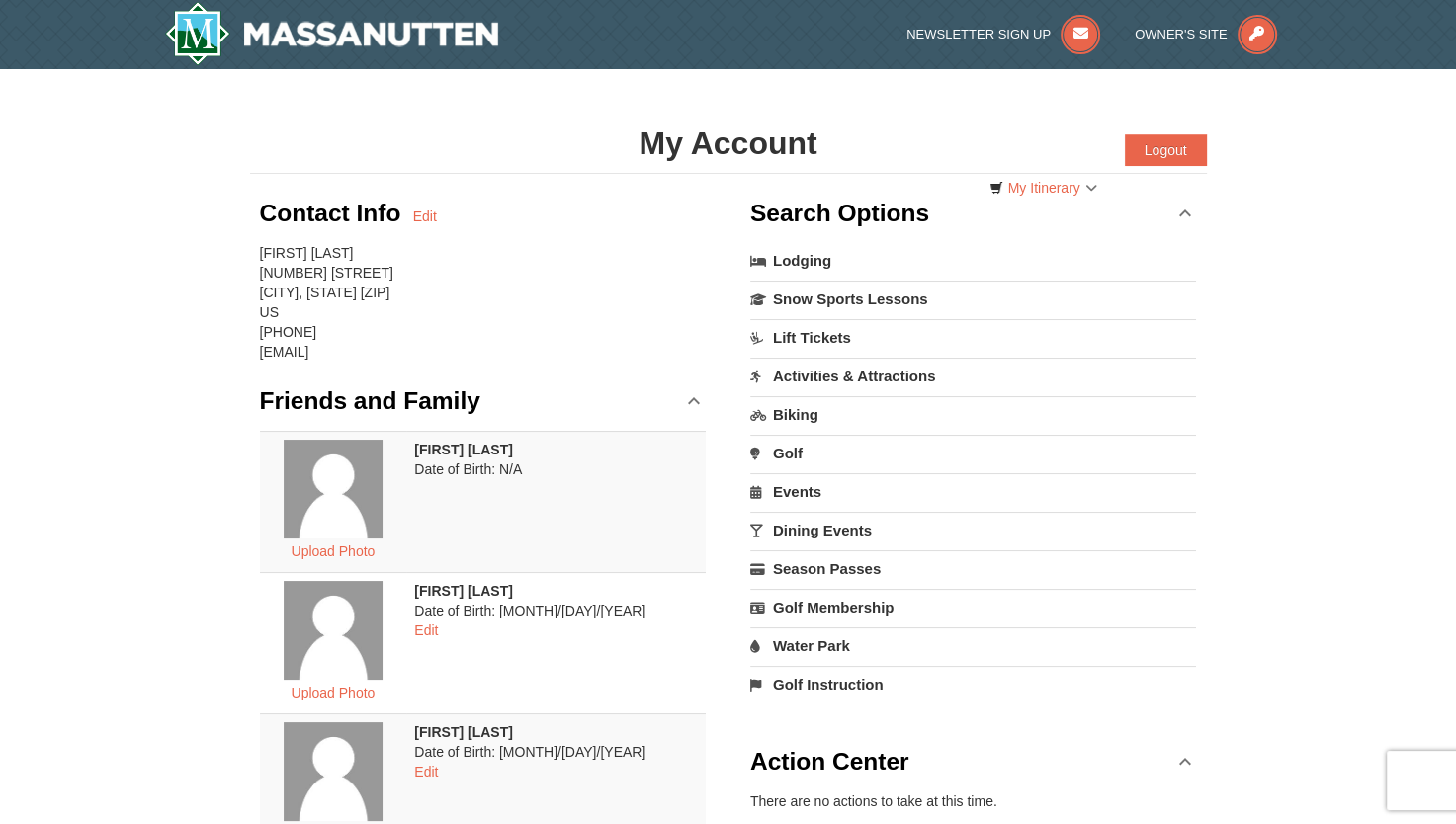 click on "×
My Account
Categories
Map
List
Filter
My Itinerary
Questions?  1-540-289-9441
Logout
Contact Info
Edit
Liza Stehman
10017 Coach Road
Vienna, VA  22181
US
(203) 610-3500
lstehman02@gmail.com
Friends and Family
2" at bounding box center [728, 837] 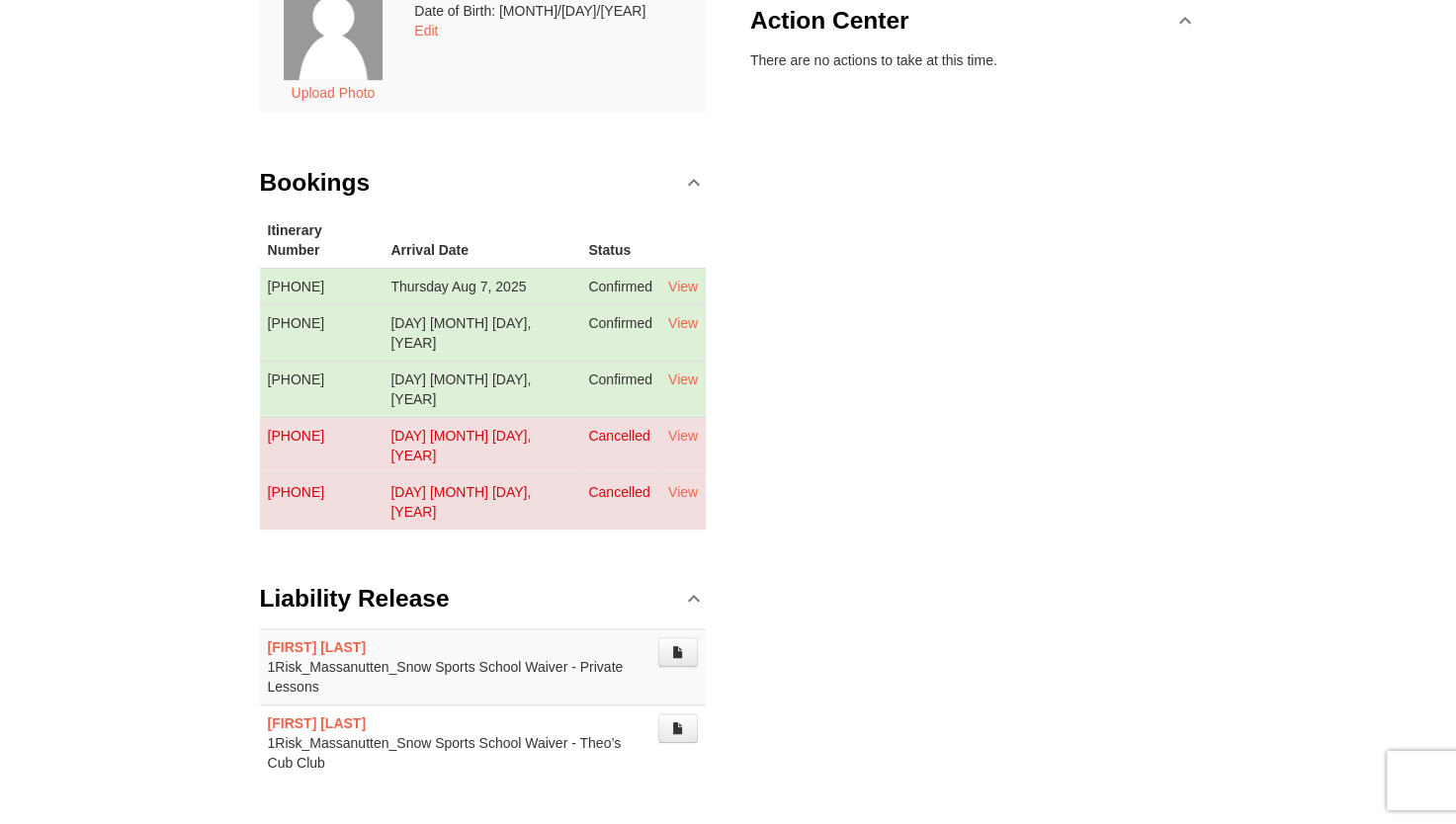 scroll, scrollTop: 1037, scrollLeft: 0, axis: vertical 